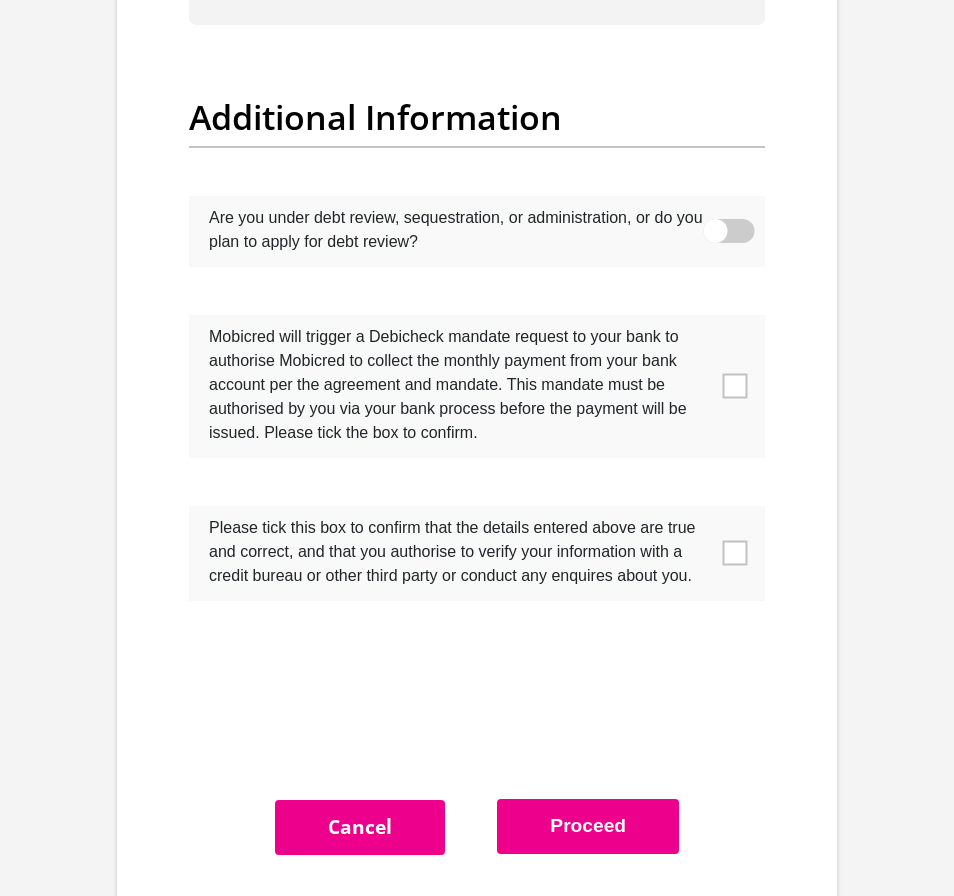 scroll, scrollTop: 7000, scrollLeft: 0, axis: vertical 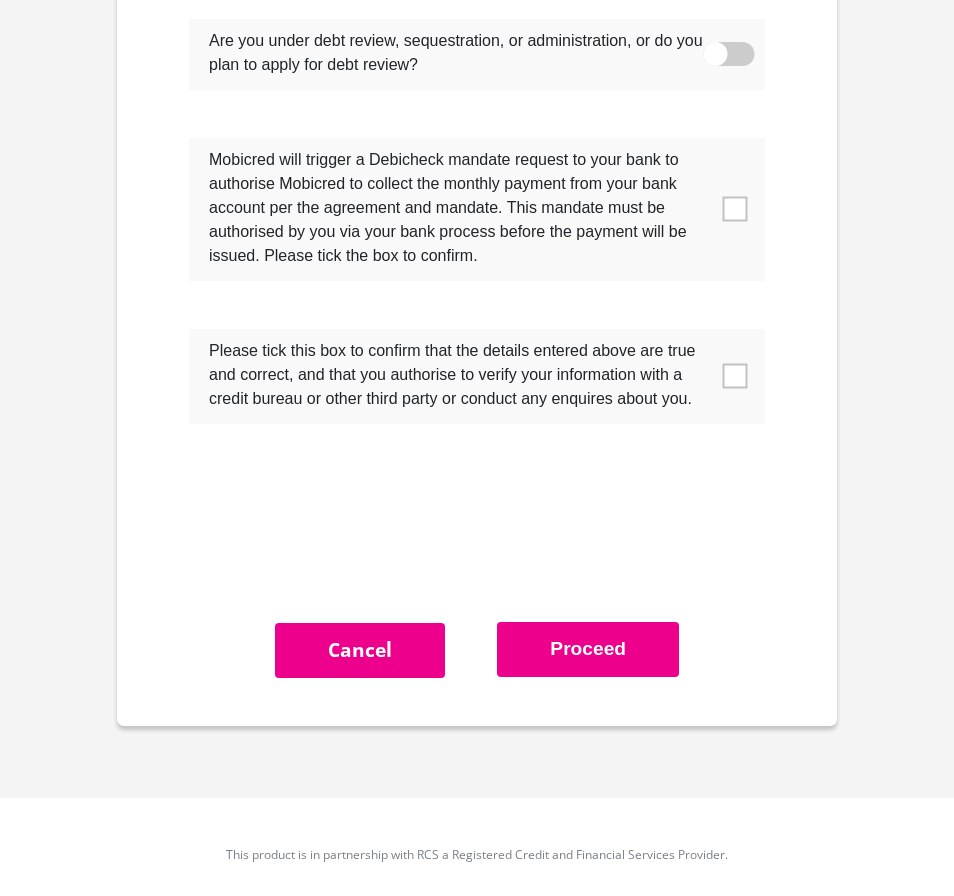 click at bounding box center (477, 376) 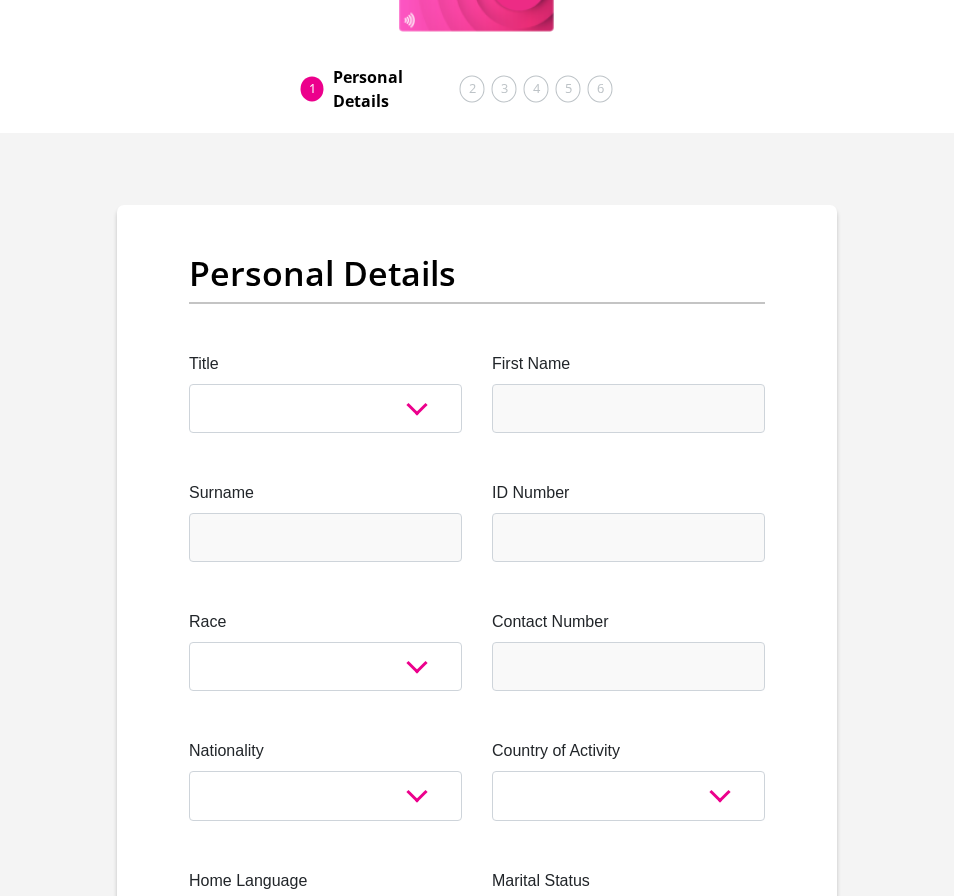scroll, scrollTop: 0, scrollLeft: 0, axis: both 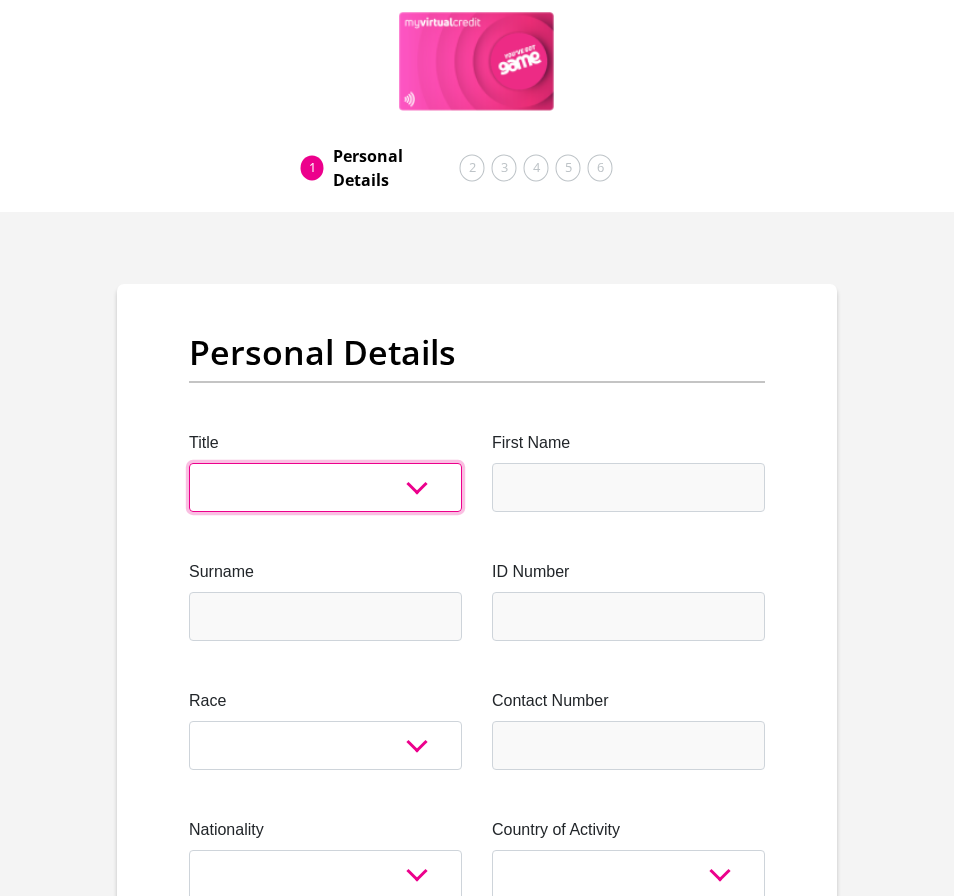 click on "Mr
Ms
Mrs
Dr
Other" at bounding box center [325, 487] 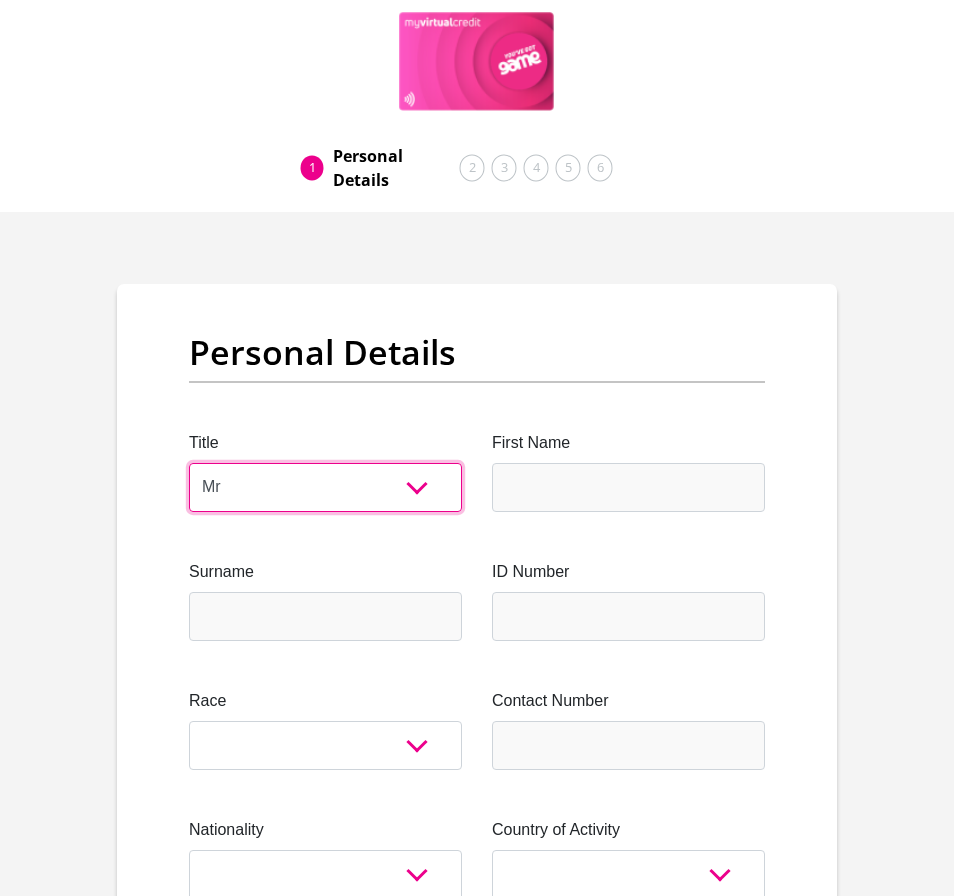 click on "Mr
Ms
Mrs
Dr
Other" at bounding box center (325, 487) 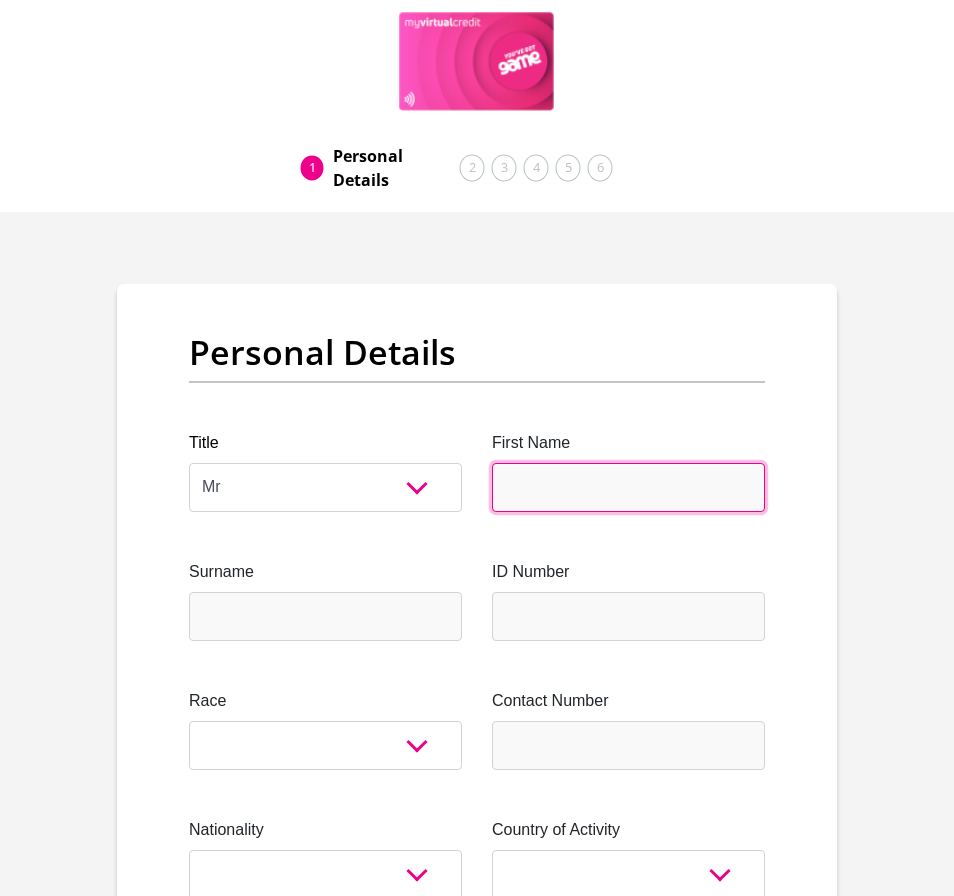 drag, startPoint x: 497, startPoint y: 473, endPoint x: 507, endPoint y: 483, distance: 14.142136 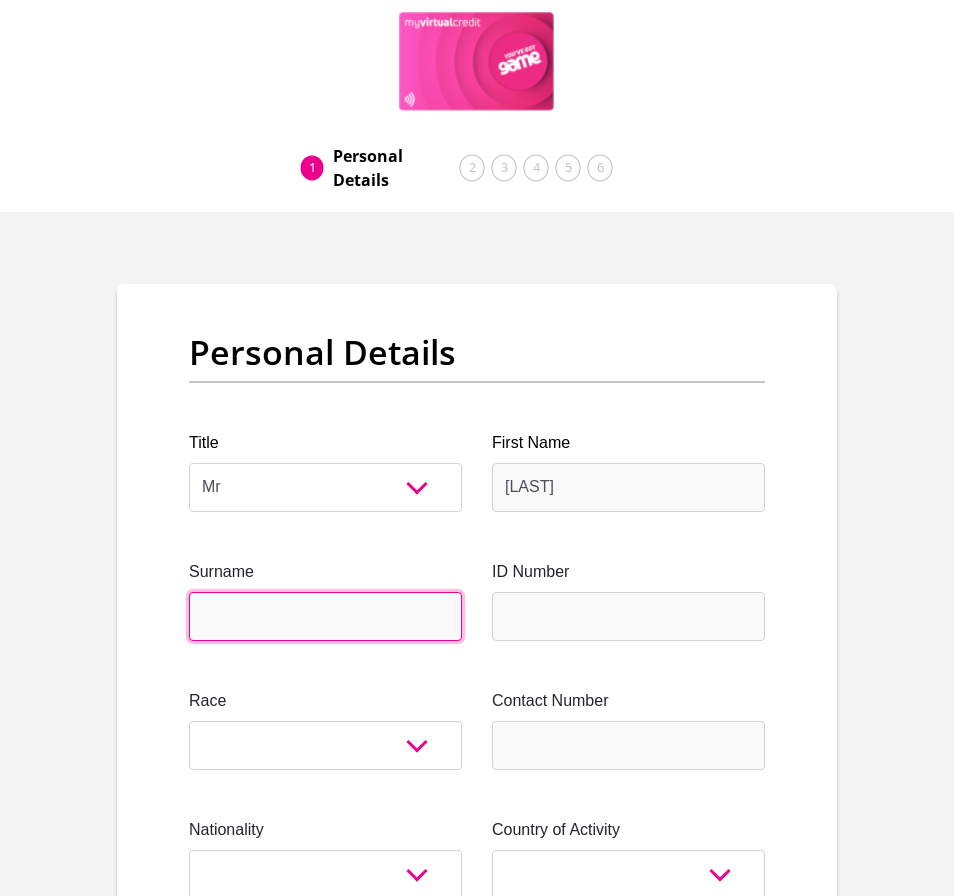 click on "Surname" at bounding box center [325, 616] 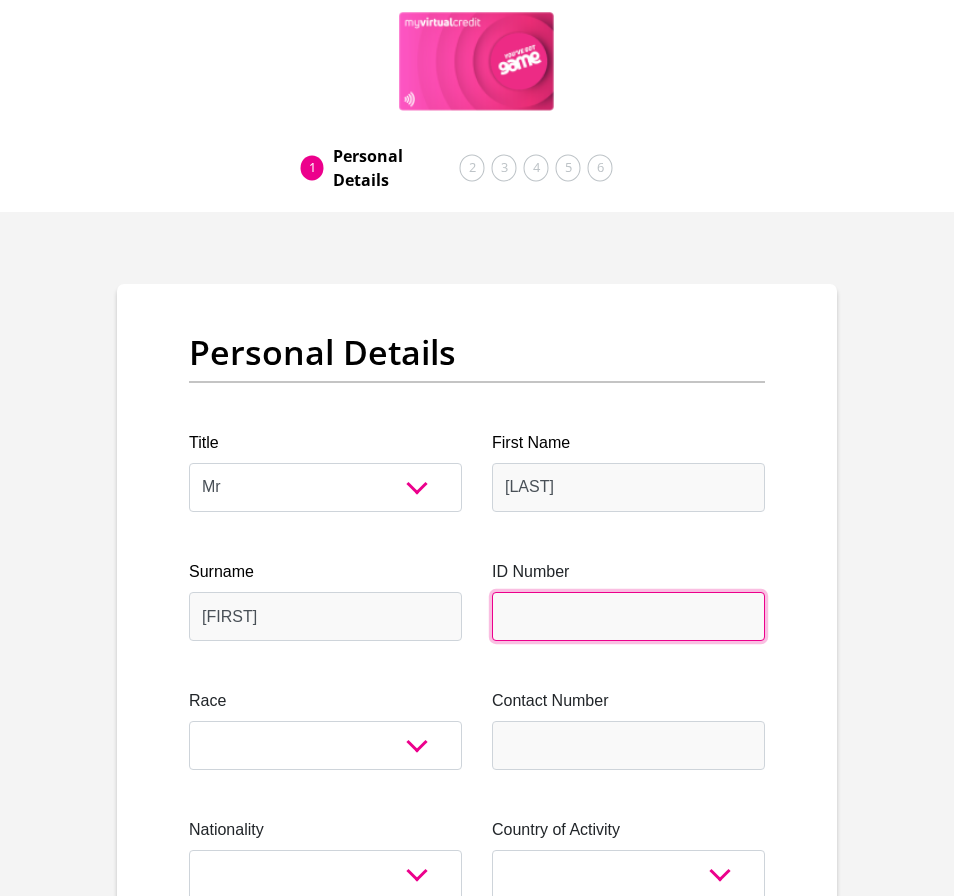 click on "ID Number" at bounding box center [628, 616] 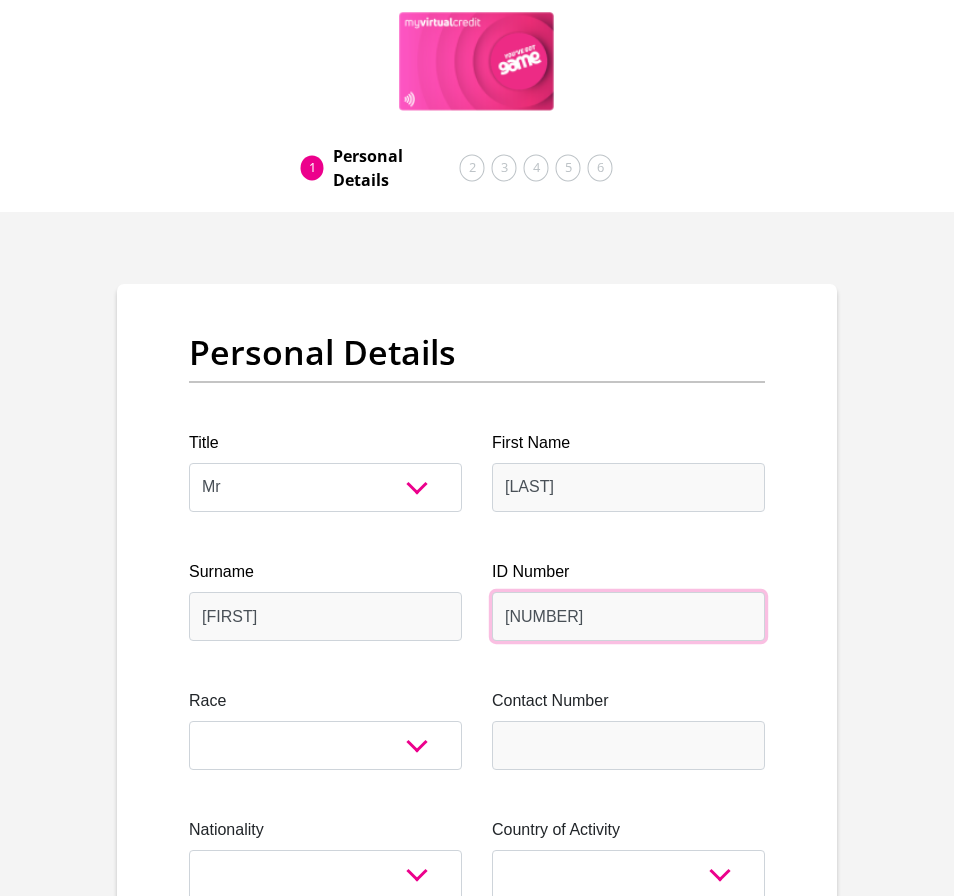 type on "[NUMBER]" 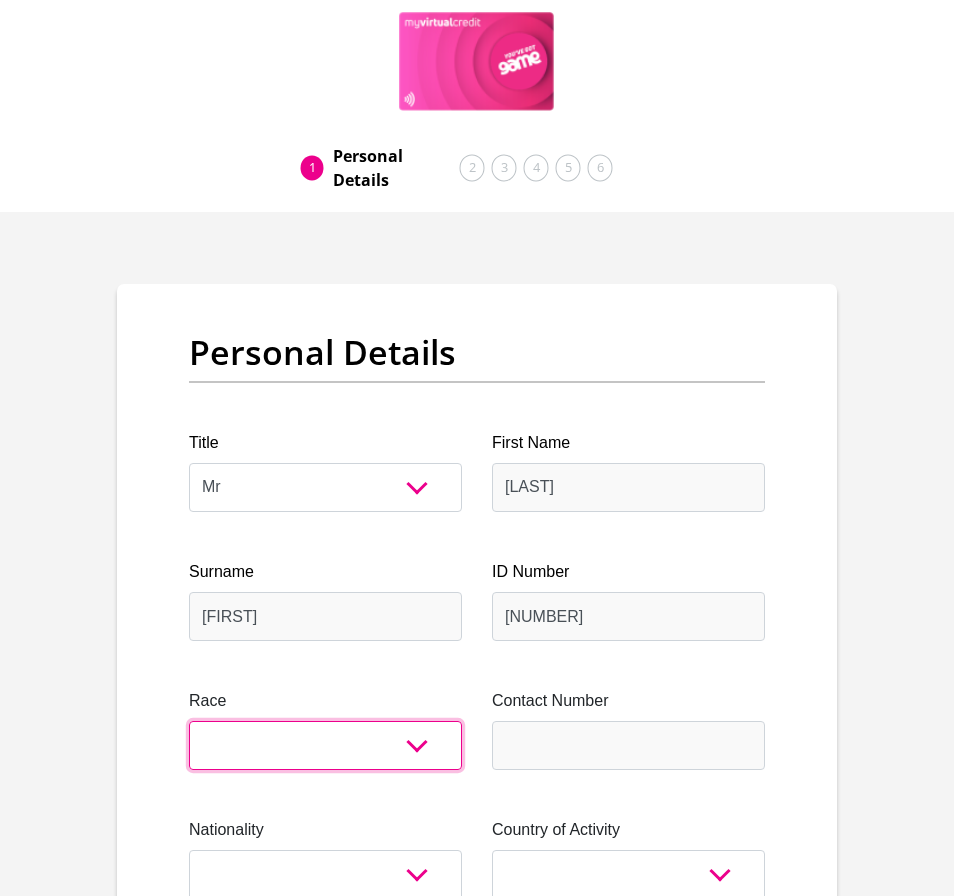 click on "Black
Coloured
Indian
White
Other" at bounding box center [325, 745] 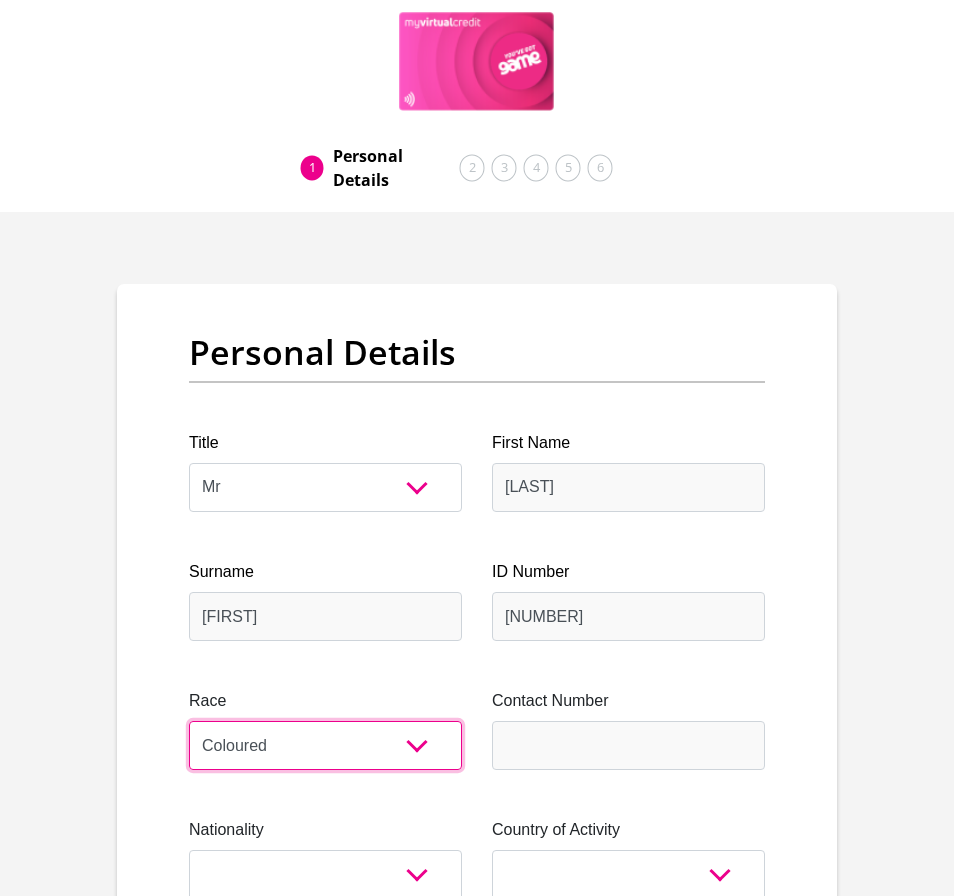 click on "Black
Coloured
Indian
White
Other" at bounding box center [325, 745] 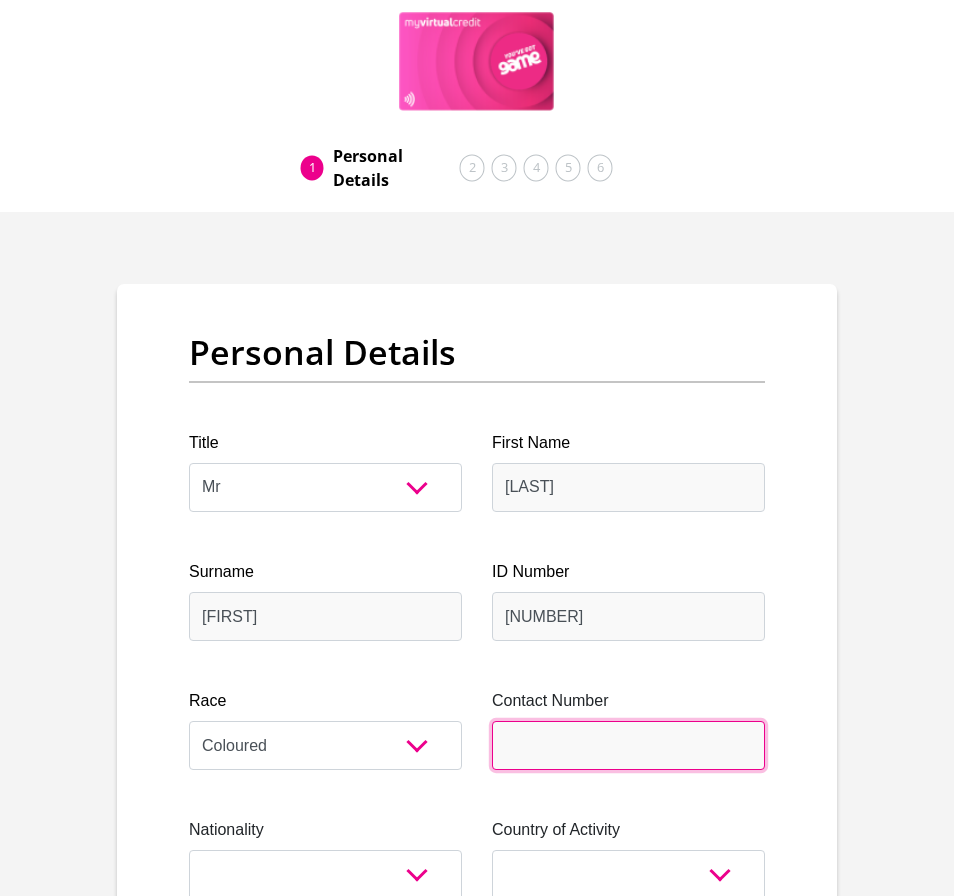 click on "Contact Number" at bounding box center (628, 745) 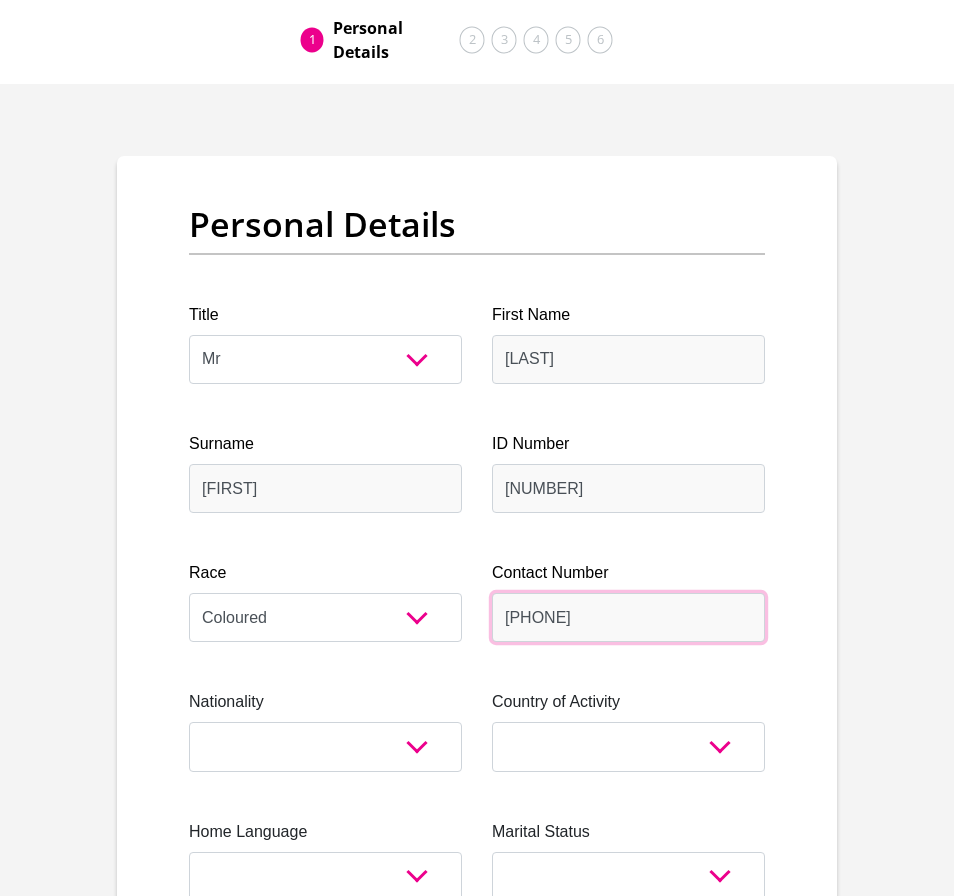 scroll, scrollTop: 200, scrollLeft: 0, axis: vertical 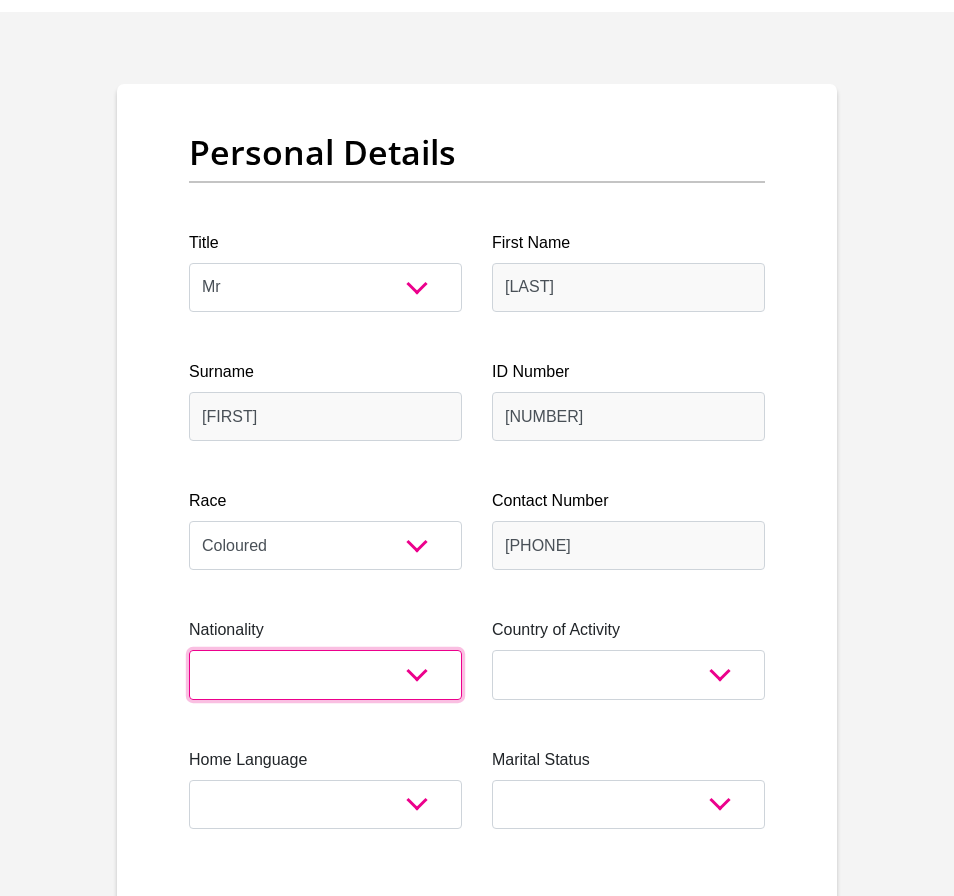 click on "South Africa
Afghanistan
Aland Islands
Albania
Algeria
America Samoa
American Virgin Islands
Andorra
Angola
Anguilla
Antarctica
Antigua and Barbuda
Argentina
Armenia
Aruba
Ascension Island
Australia
Austria
Azerbaijan
Bahamas
Bahrain
Bangladesh
Barbados
Chad" at bounding box center (325, 674) 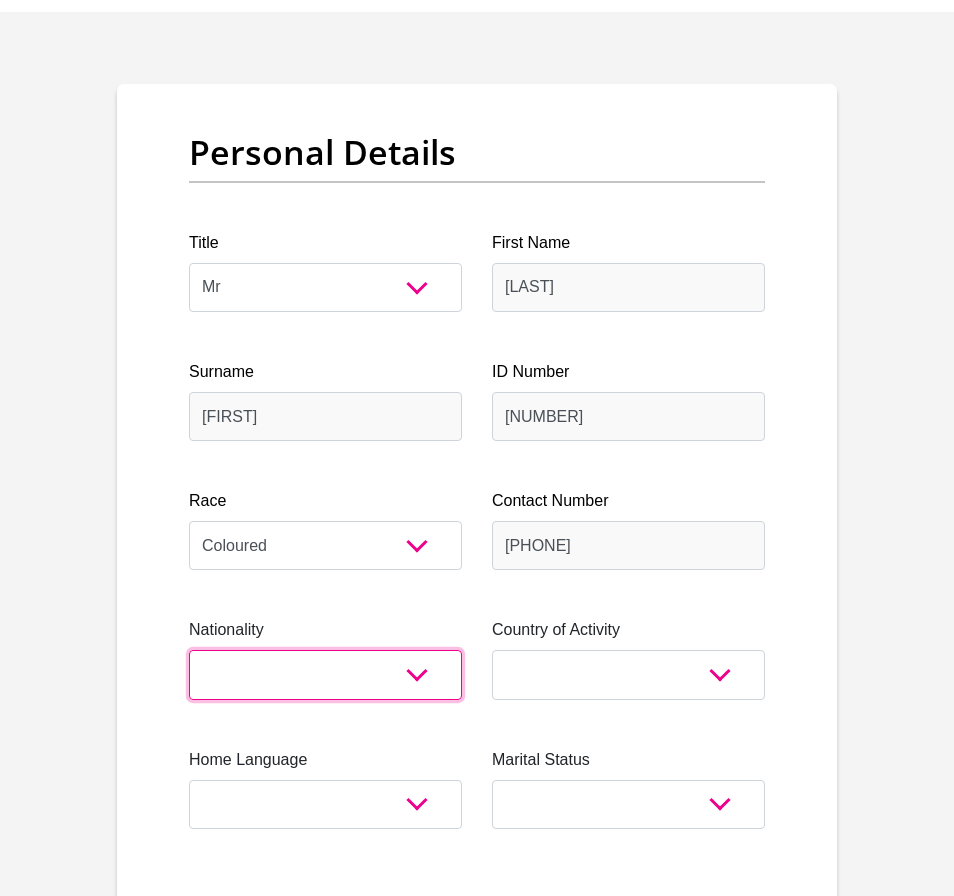 select on "ZAF" 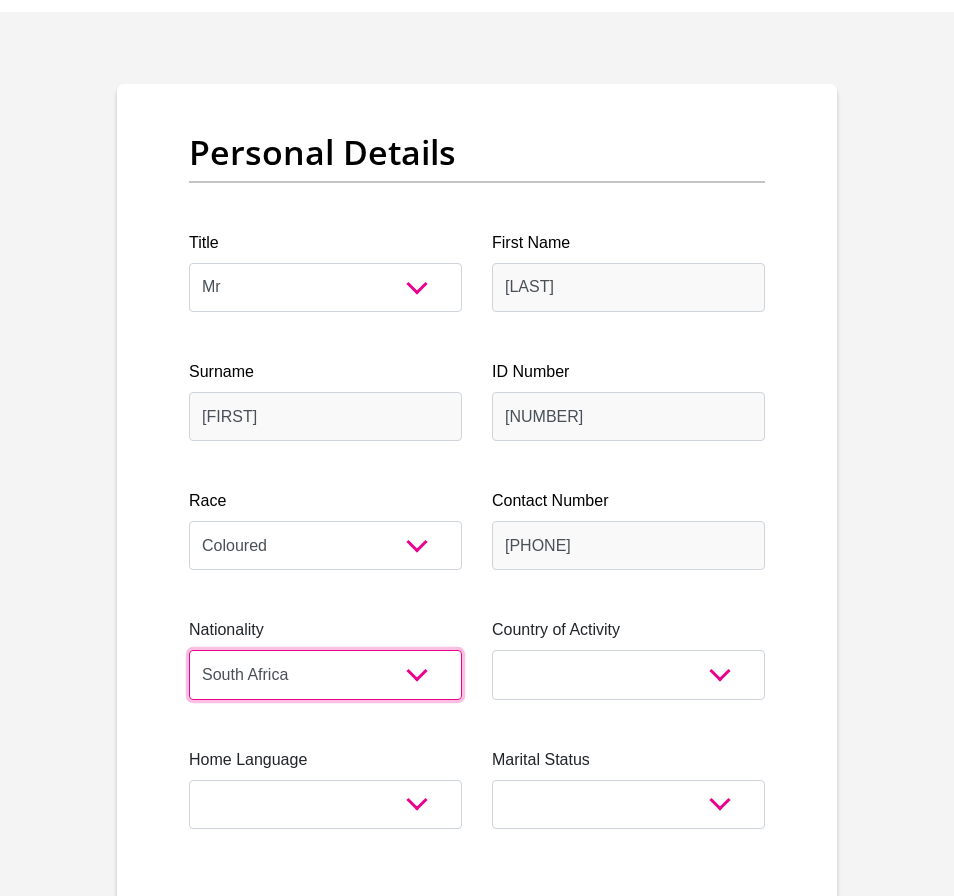 click on "South Africa
Afghanistan
Aland Islands
Albania
Algeria
America Samoa
American Virgin Islands
Andorra
Angola
Anguilla
Antarctica
Antigua and Barbuda
Argentina
Armenia
Aruba
Ascension Island
Australia
Austria
Azerbaijan
Bahamas
Bahrain
Bangladesh
Barbados
Chad" at bounding box center [325, 674] 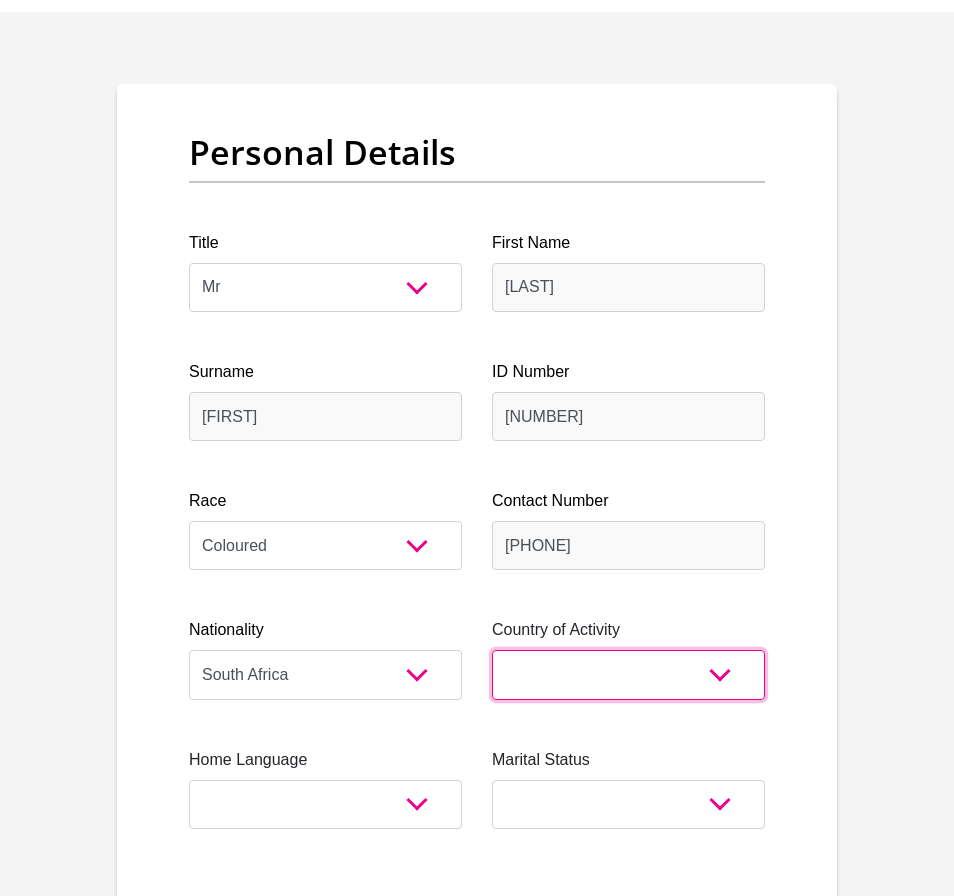 click on "South Africa
Afghanistan
Aland Islands
Albania
Algeria
America Samoa
American Virgin Islands
Andorra
Angola
Anguilla
Antarctica
Antigua and Barbuda
Argentina
Armenia
Aruba
Ascension Island
Australia
Austria
Azerbaijan
Chad" at bounding box center [628, 674] 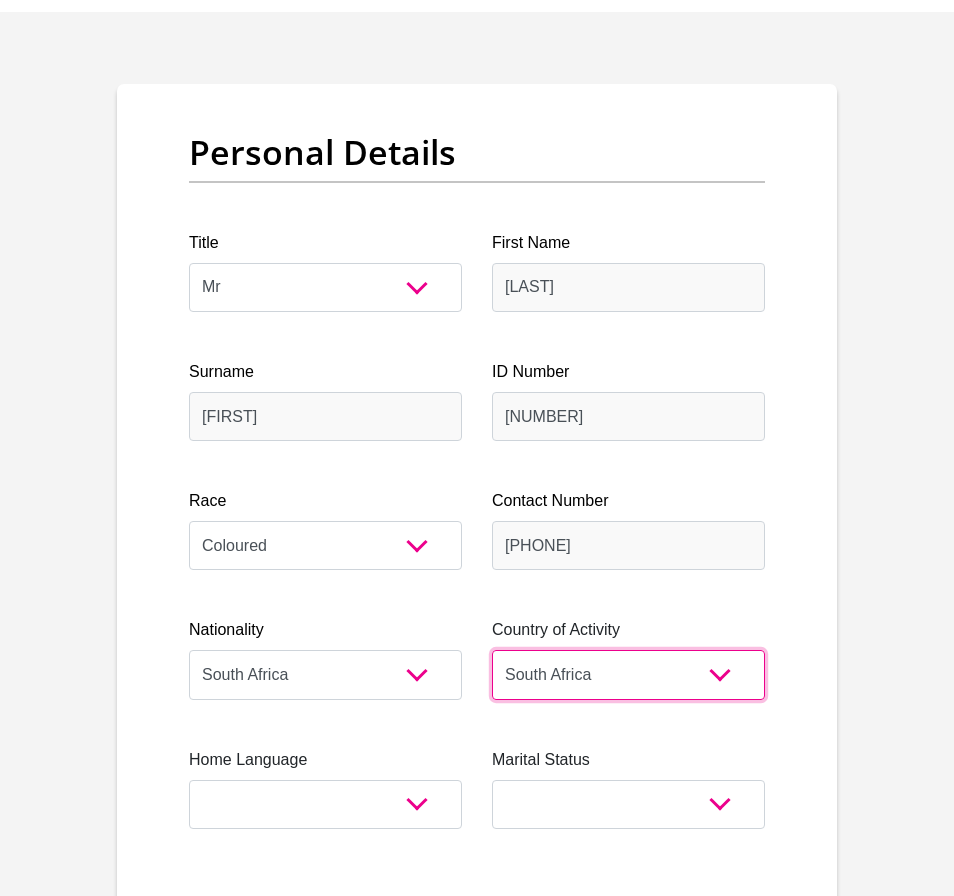 click on "South Africa
Afghanistan
Aland Islands
Albania
Algeria
America Samoa
American Virgin Islands
Andorra
Angola
Anguilla
Antarctica
Antigua and Barbuda
Argentina
Armenia
Aruba
Ascension Island
Australia
Austria
Azerbaijan
Chad" at bounding box center [628, 674] 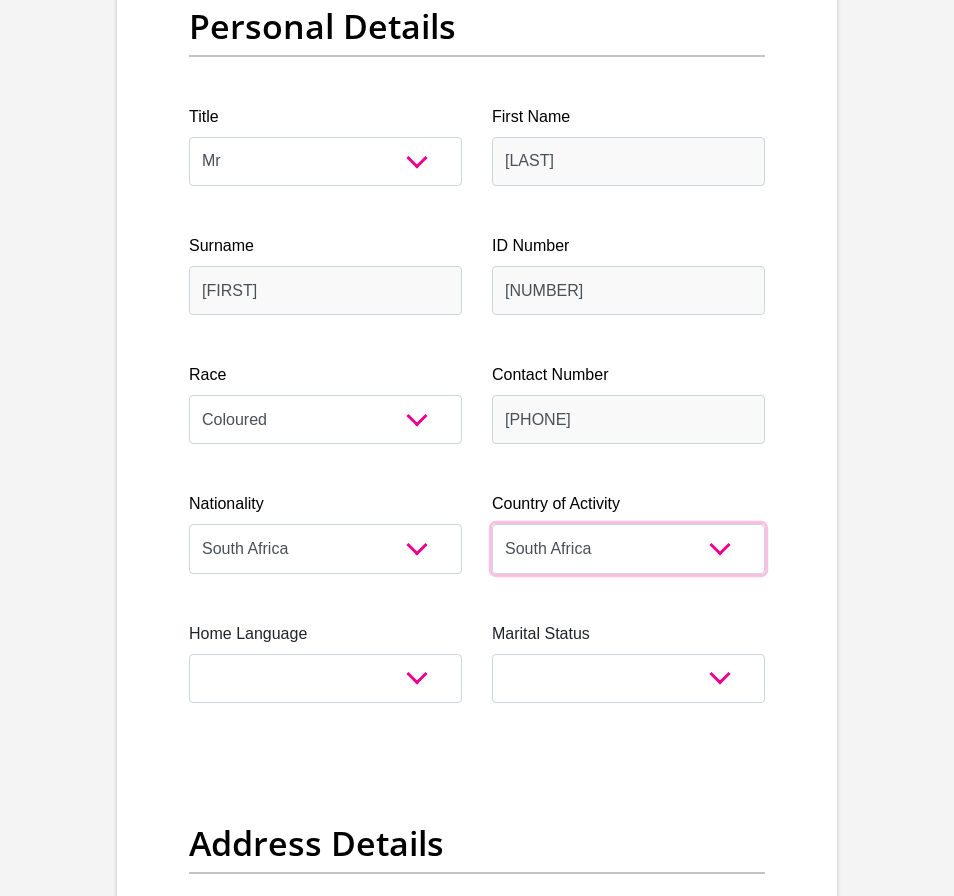 scroll, scrollTop: 400, scrollLeft: 0, axis: vertical 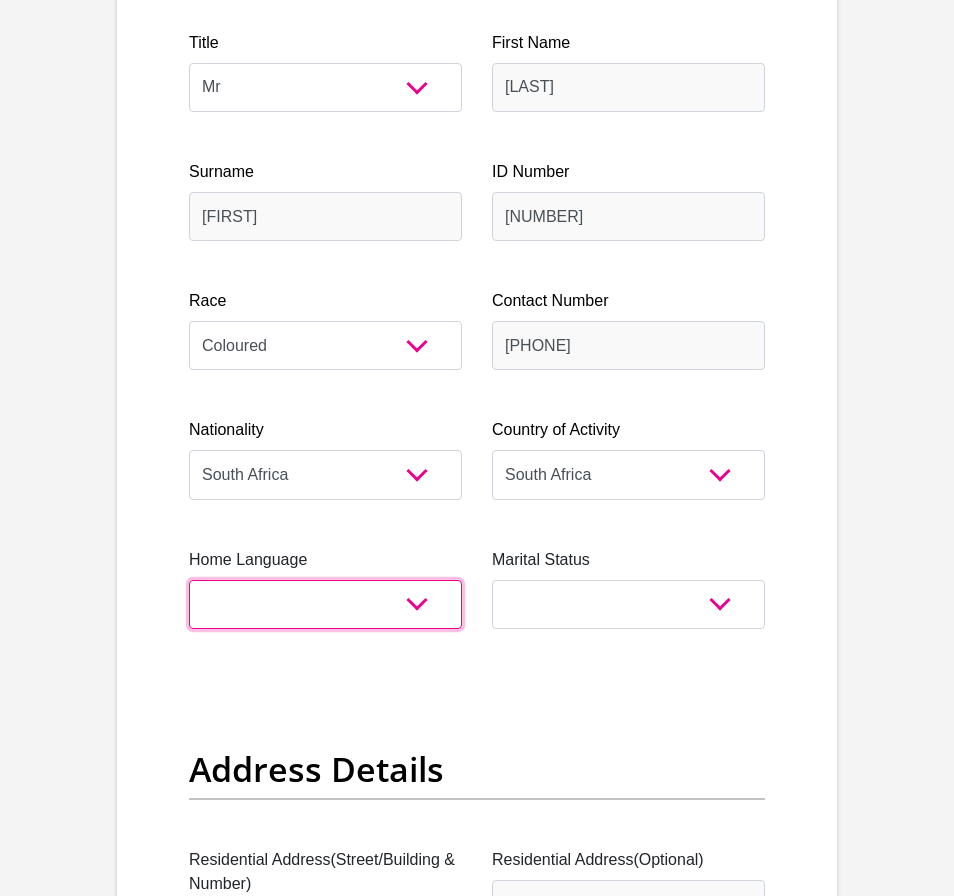 click on "Afrikaans
English
Sepedi
South Ndebele
Southern Sotho
Swati
Tsonga
Tswana
Venda
Xhosa
Zulu
Other" at bounding box center (325, 604) 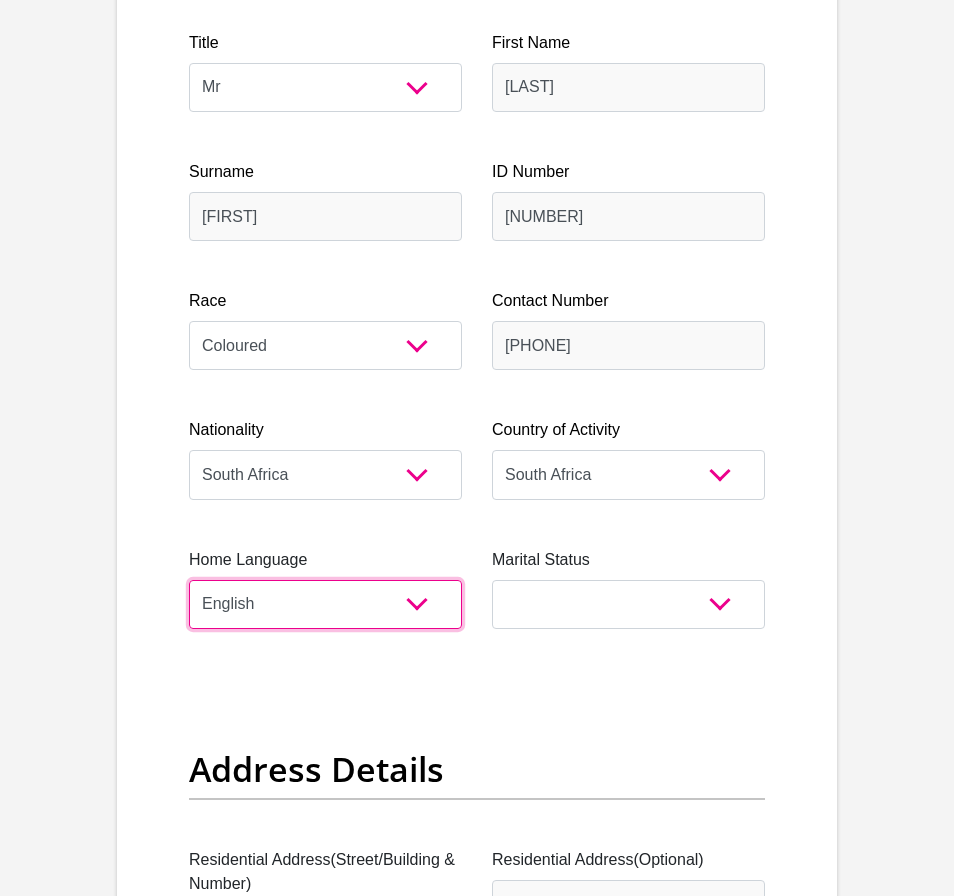 click on "Afrikaans
English
Sepedi
South Ndebele
Southern Sotho
Swati
Tsonga
Tswana
Venda
Xhosa
Zulu
Other" at bounding box center [325, 604] 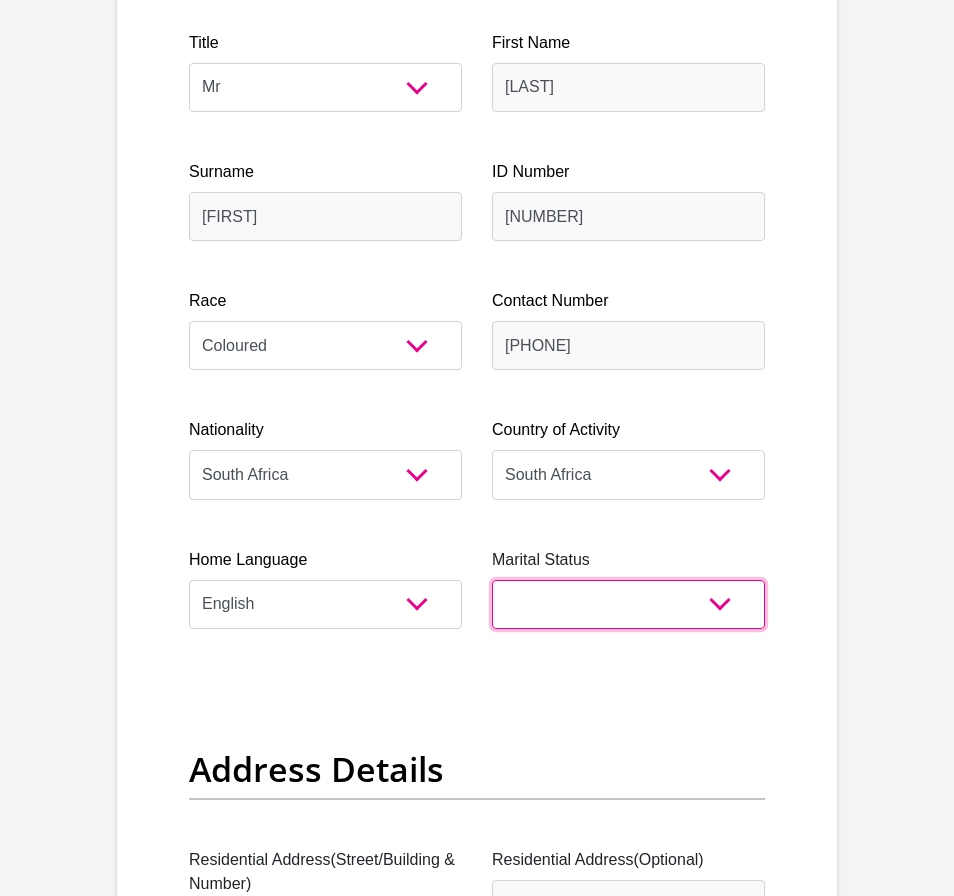 click on "Married ANC
Single
Divorced
Widowed
Married COP or Customary Law" at bounding box center (628, 604) 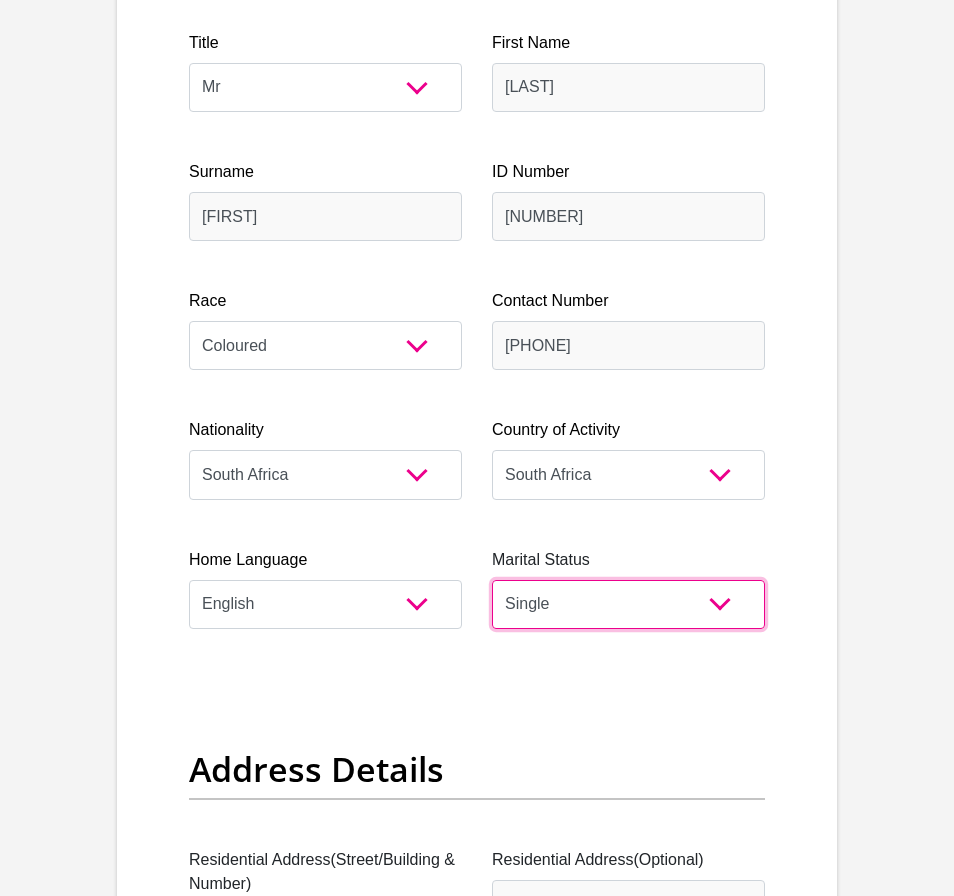 click on "Married ANC
Single
Divorced
Widowed
Married COP or Customary Law" at bounding box center (628, 604) 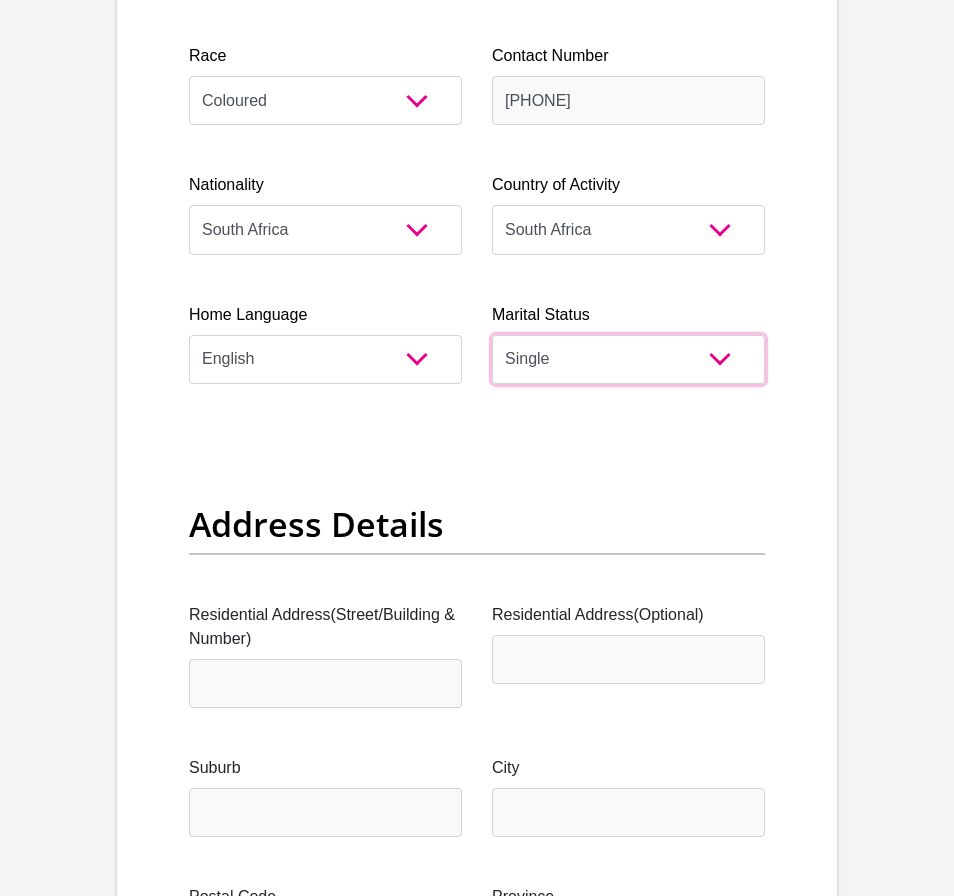 scroll, scrollTop: 800, scrollLeft: 0, axis: vertical 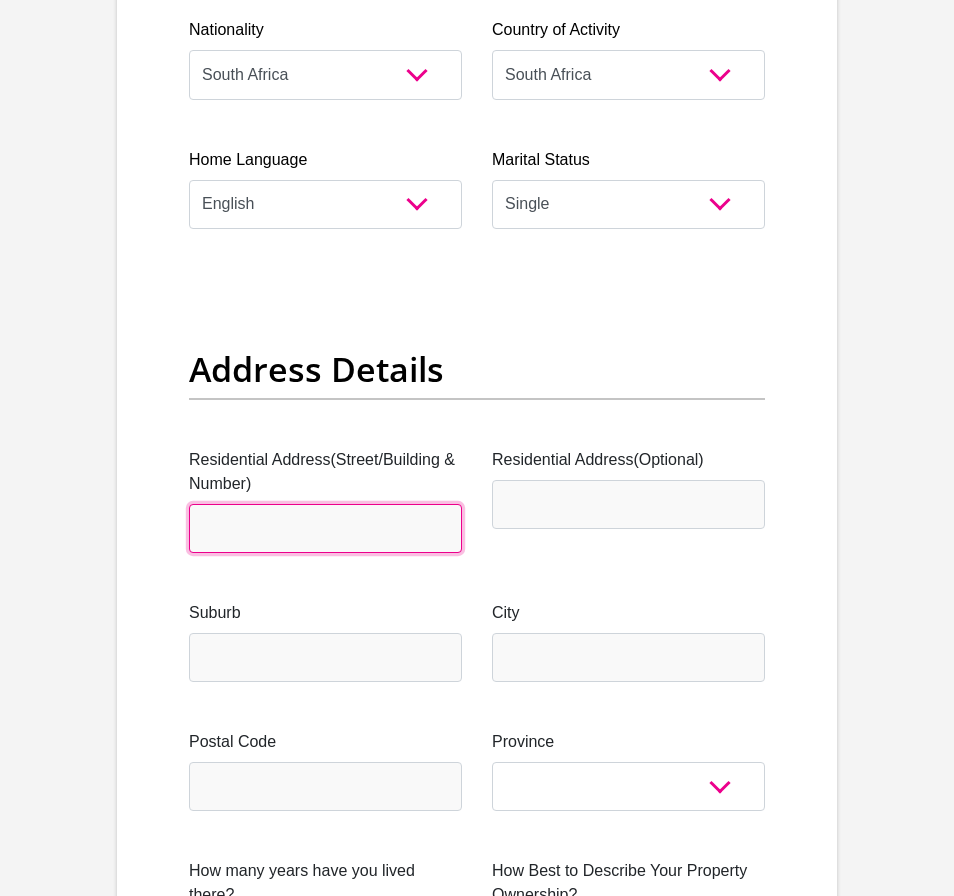 click on "Residential Address(Street/Building & Number)" at bounding box center (325, 528) 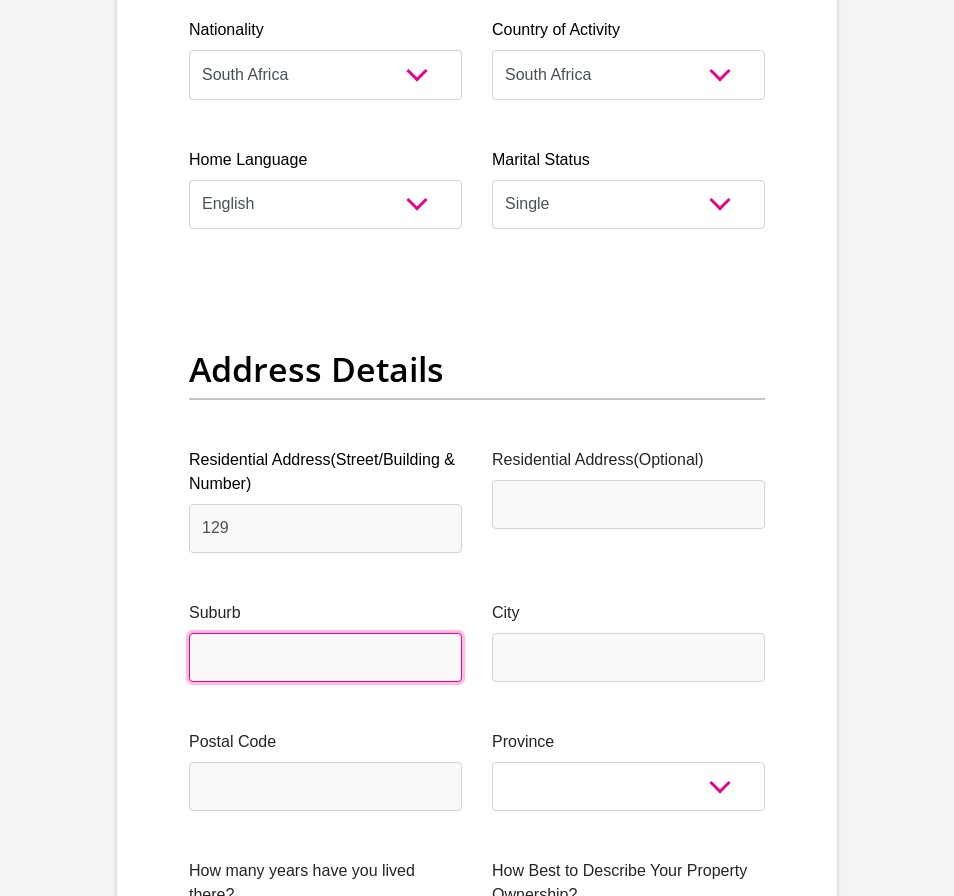 click on "Suburb" at bounding box center [325, 657] 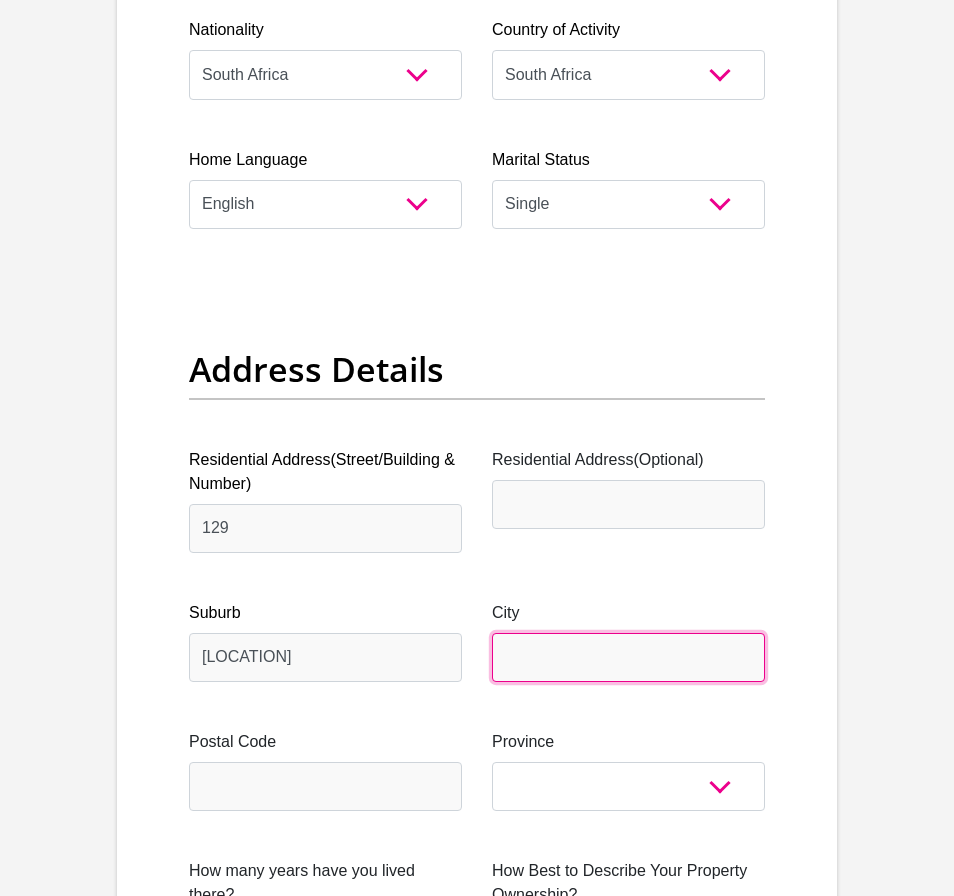 click on "City" at bounding box center (628, 657) 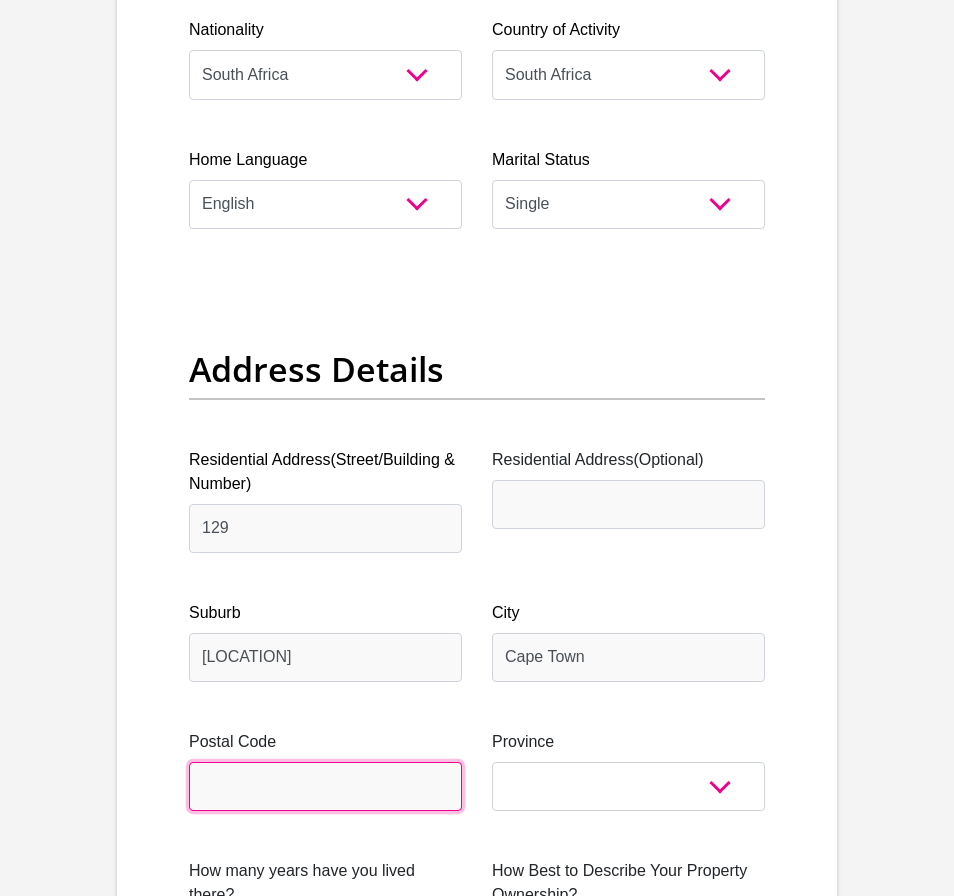 click on "Postal Code" at bounding box center [325, 786] 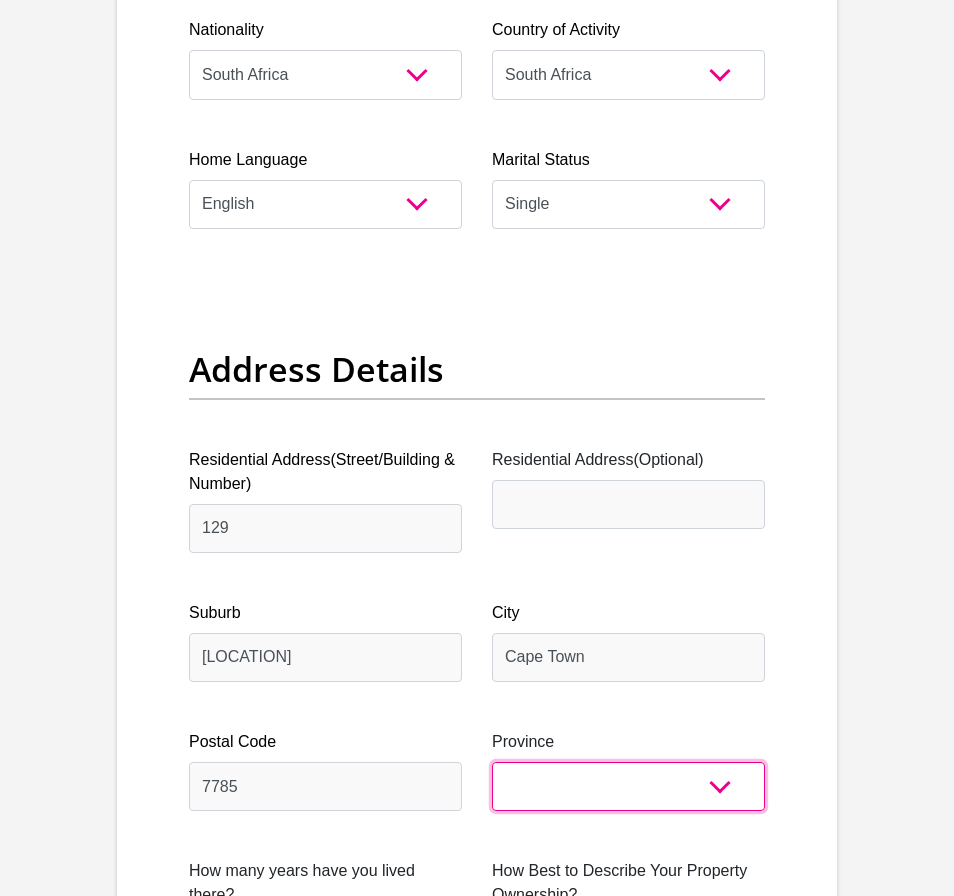 click on "Eastern Cape
Free State
Gauteng
KwaZulu-Natal
Limpopo
Mpumalanga
Northern Cape
North West
Western Cape" at bounding box center [628, 786] 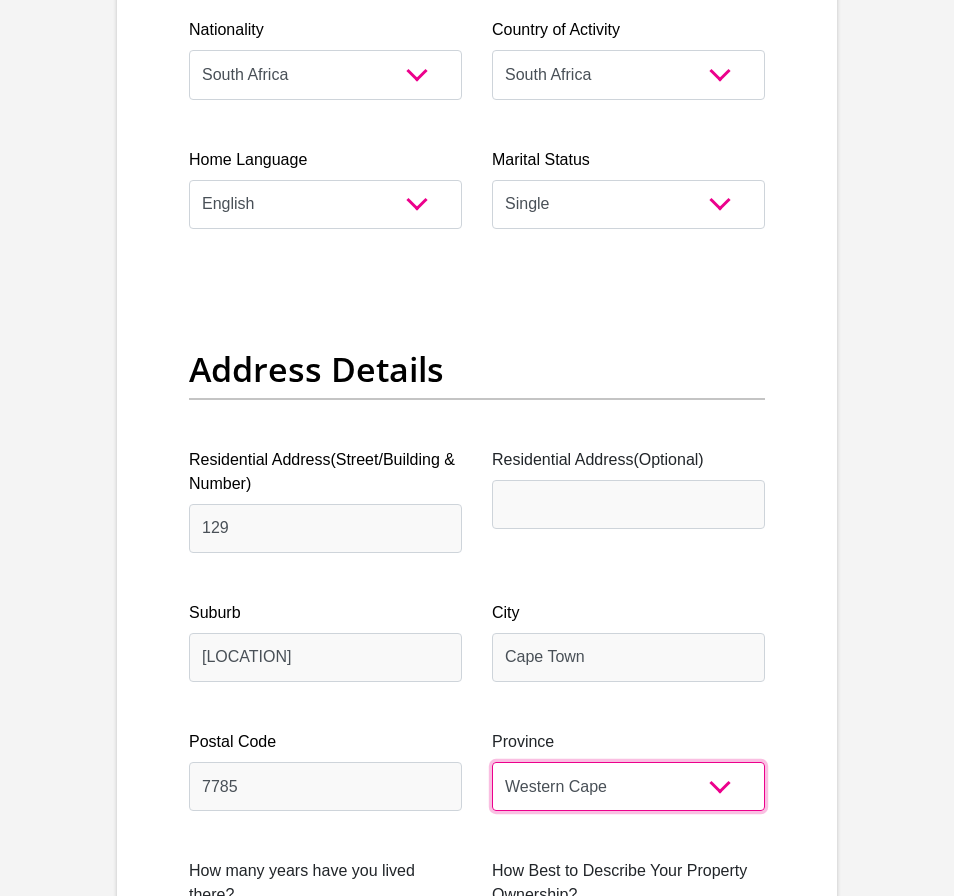 click on "Eastern Cape
Free State
Gauteng
KwaZulu-Natal
Limpopo
Mpumalanga
Northern Cape
North West
Western Cape" at bounding box center (628, 786) 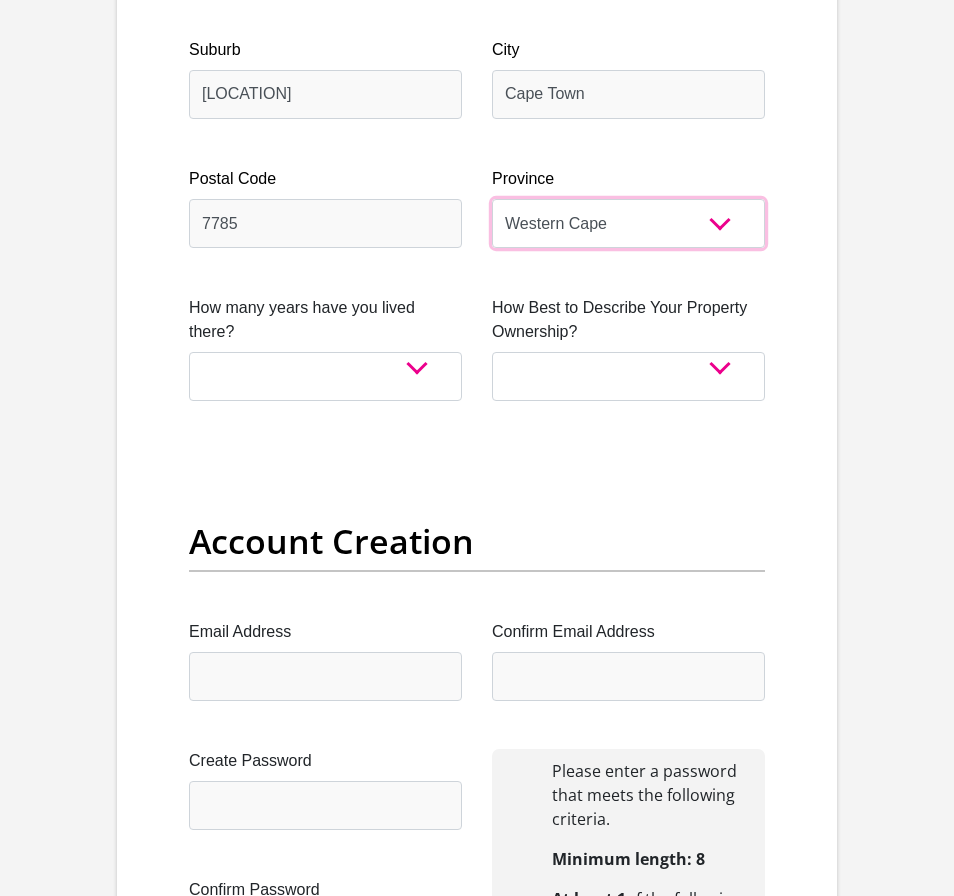 scroll, scrollTop: 1400, scrollLeft: 0, axis: vertical 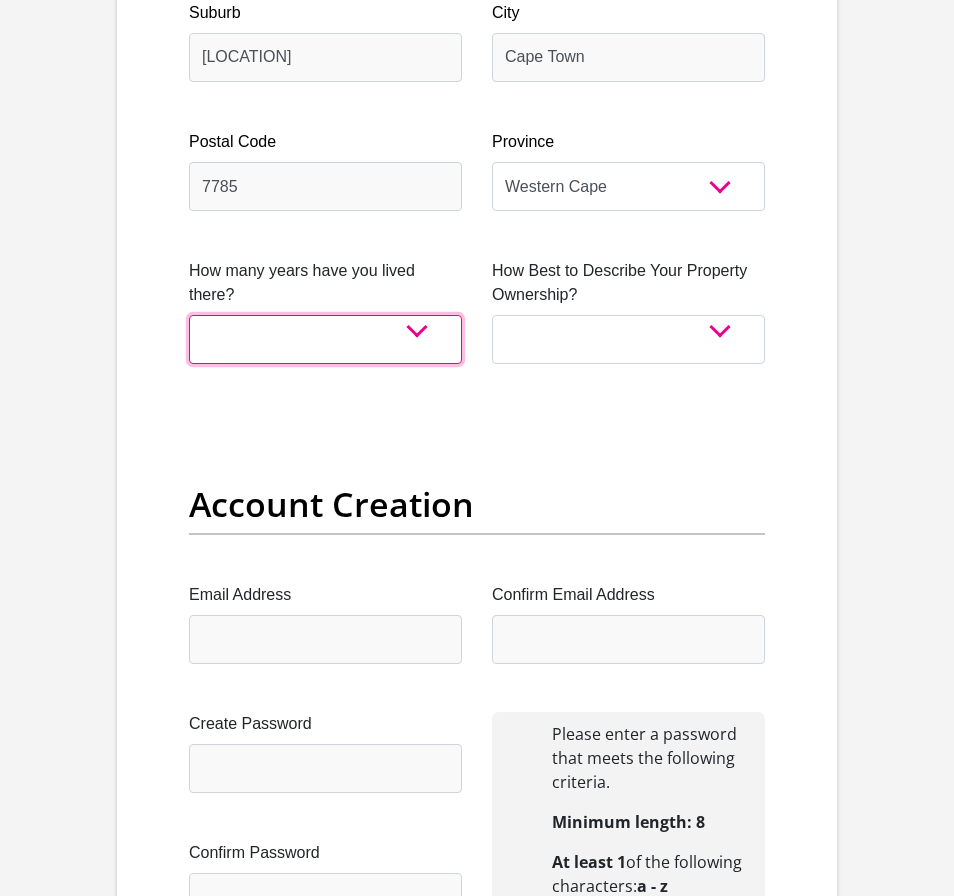 click on "less than 1 year
1-3 years
3-5 years
5+ years" at bounding box center [325, 339] 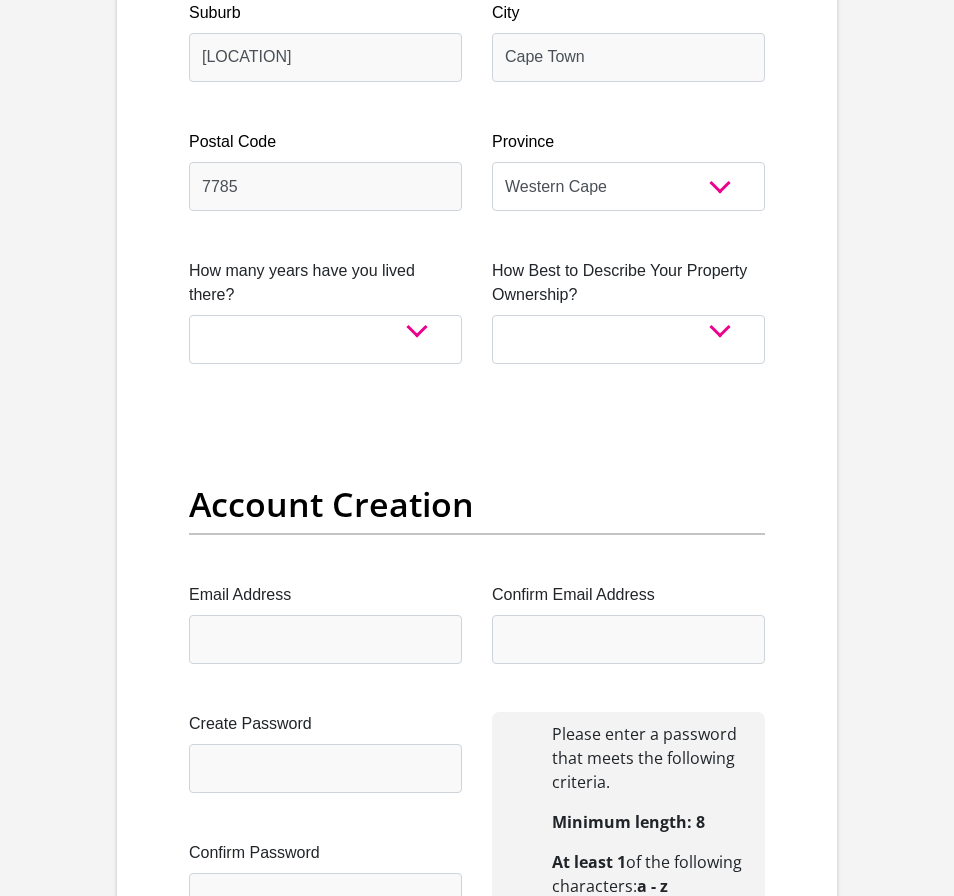 click on "Account Creation" at bounding box center [477, 504] 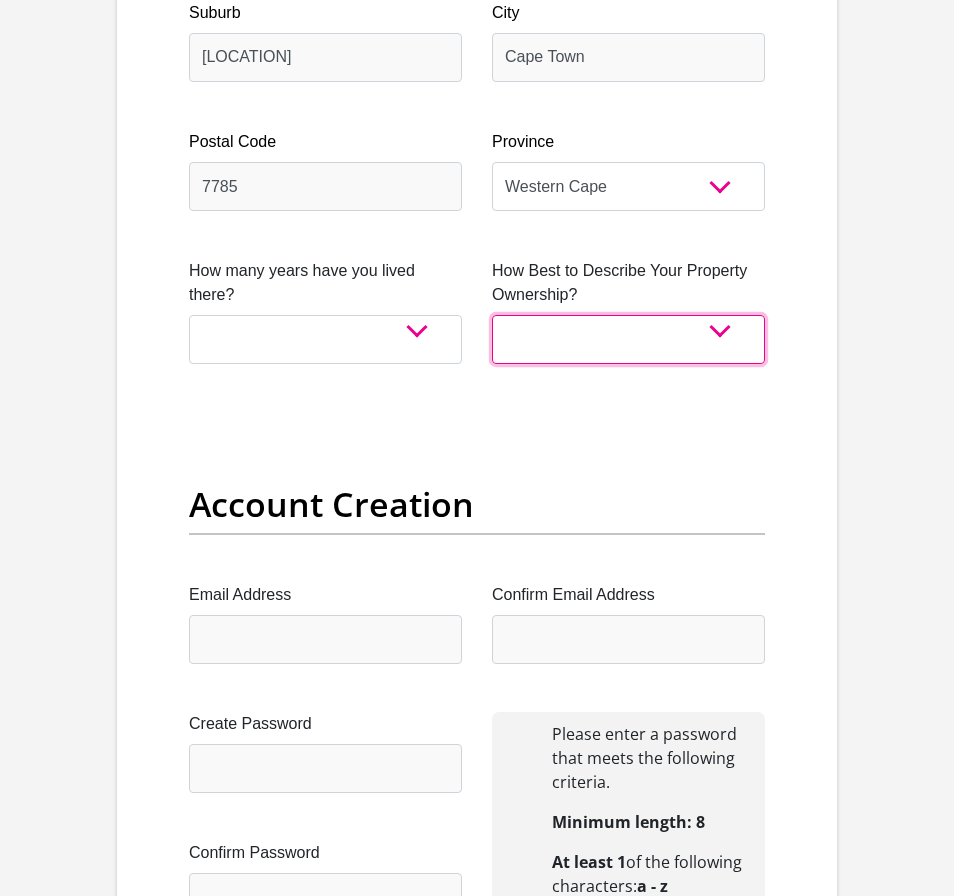 click on "Owned
Rented
Family Owned
Company Dwelling" at bounding box center (628, 339) 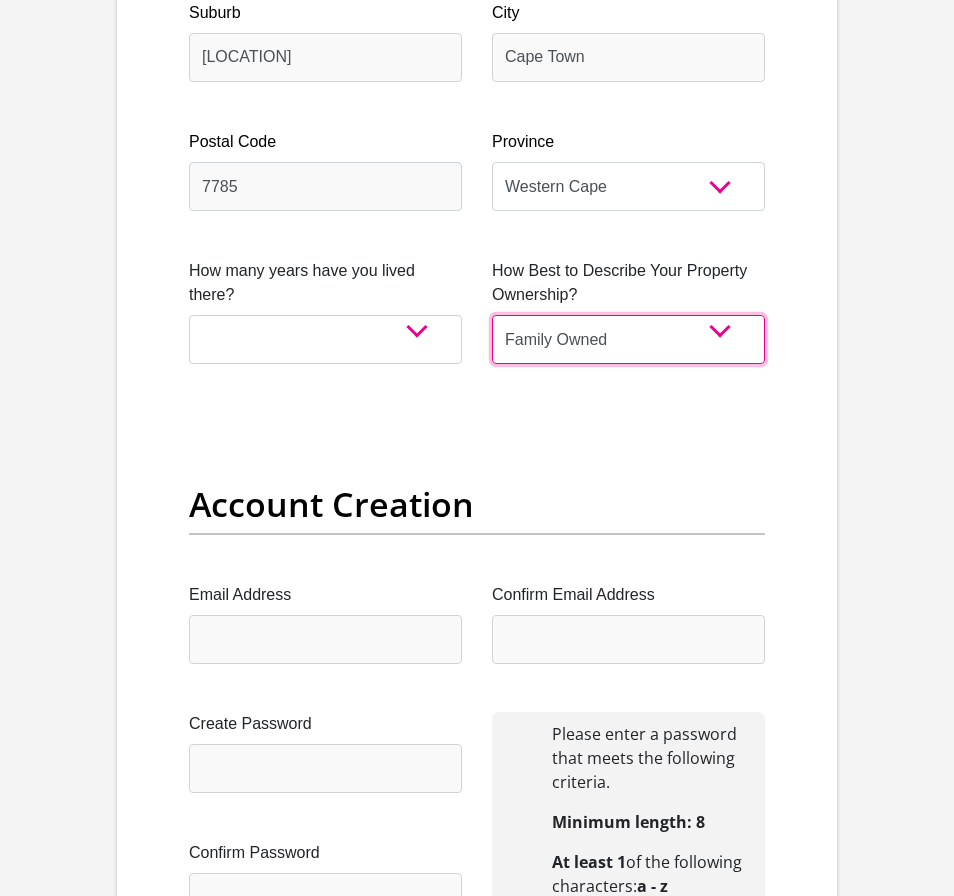 click on "Owned
Rented
Family Owned
Company Dwelling" at bounding box center [628, 339] 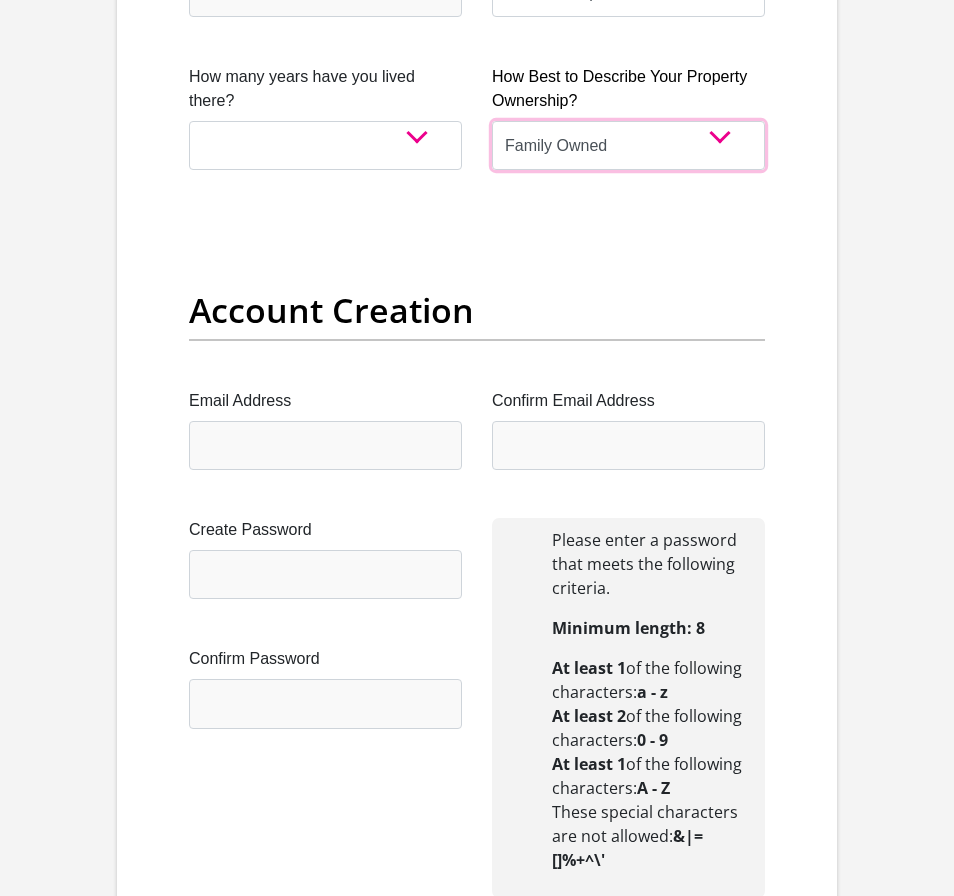 scroll, scrollTop: 1600, scrollLeft: 0, axis: vertical 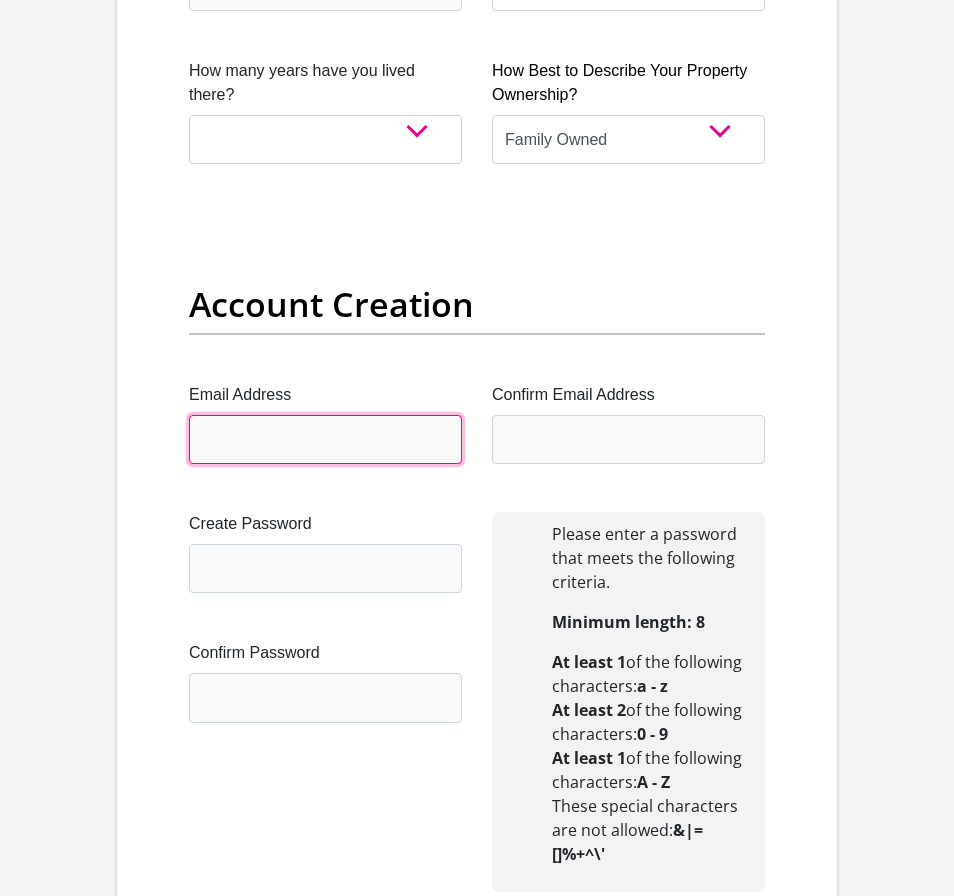 click on "Email Address" at bounding box center [325, 439] 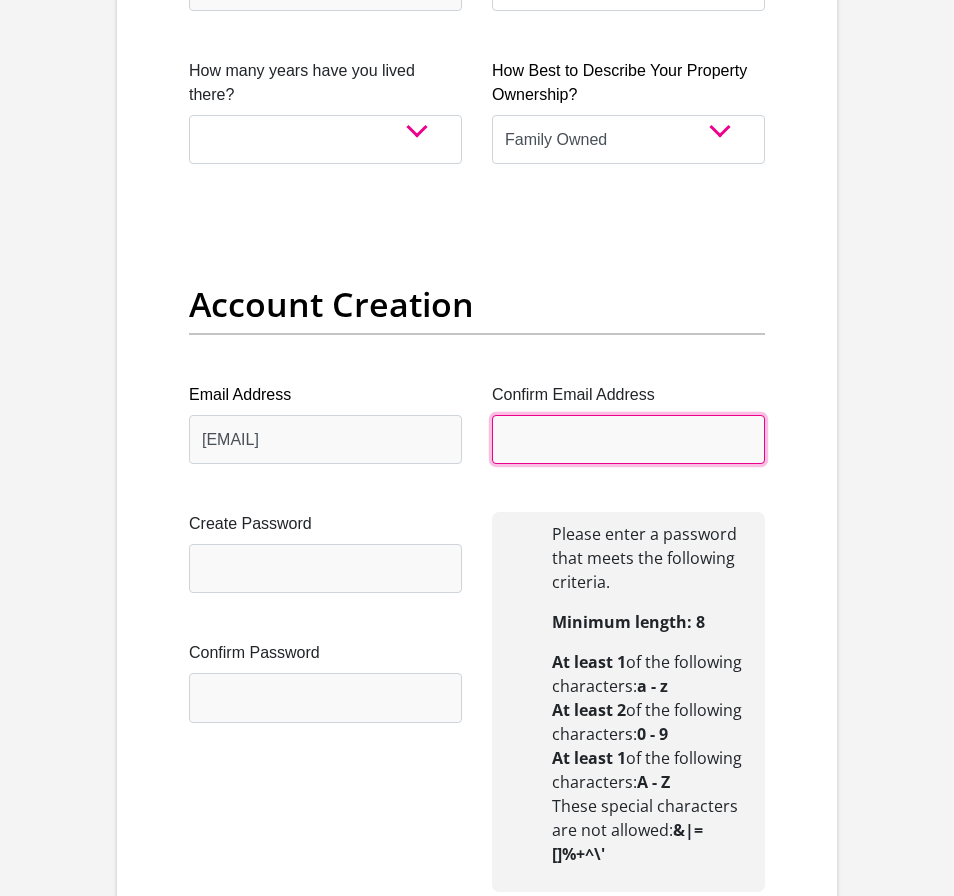 click on "Confirm Email Address" at bounding box center (628, 439) 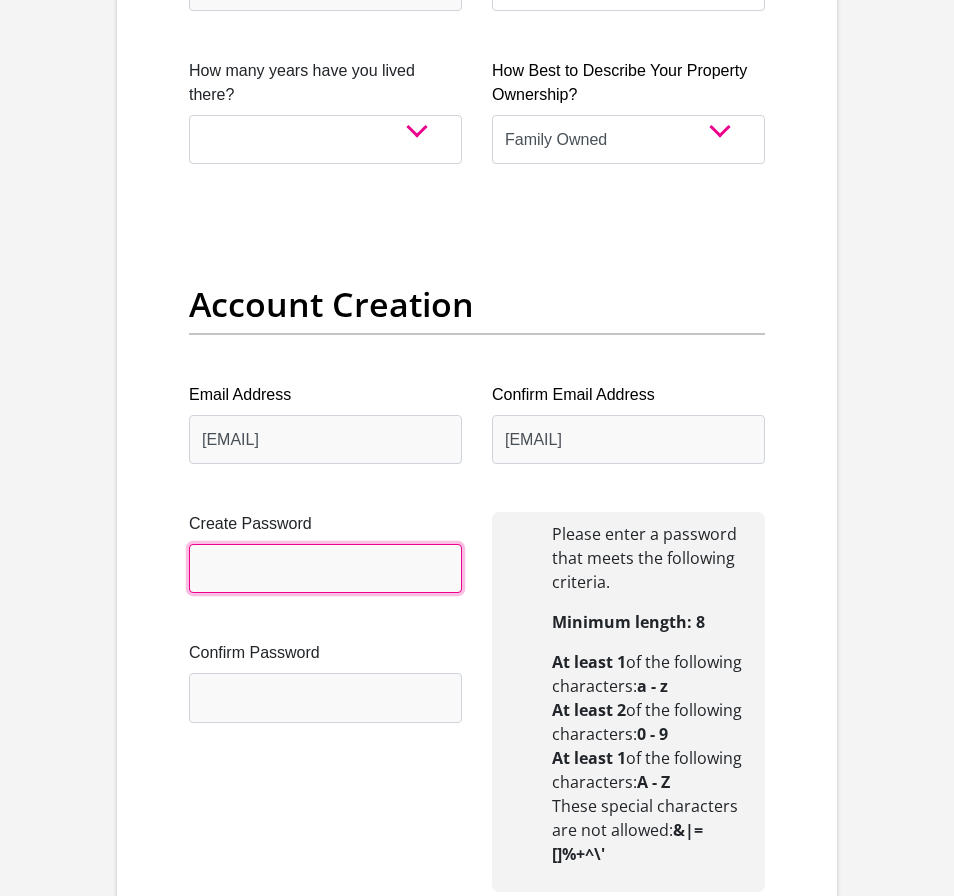 click on "Create Password" at bounding box center [325, 568] 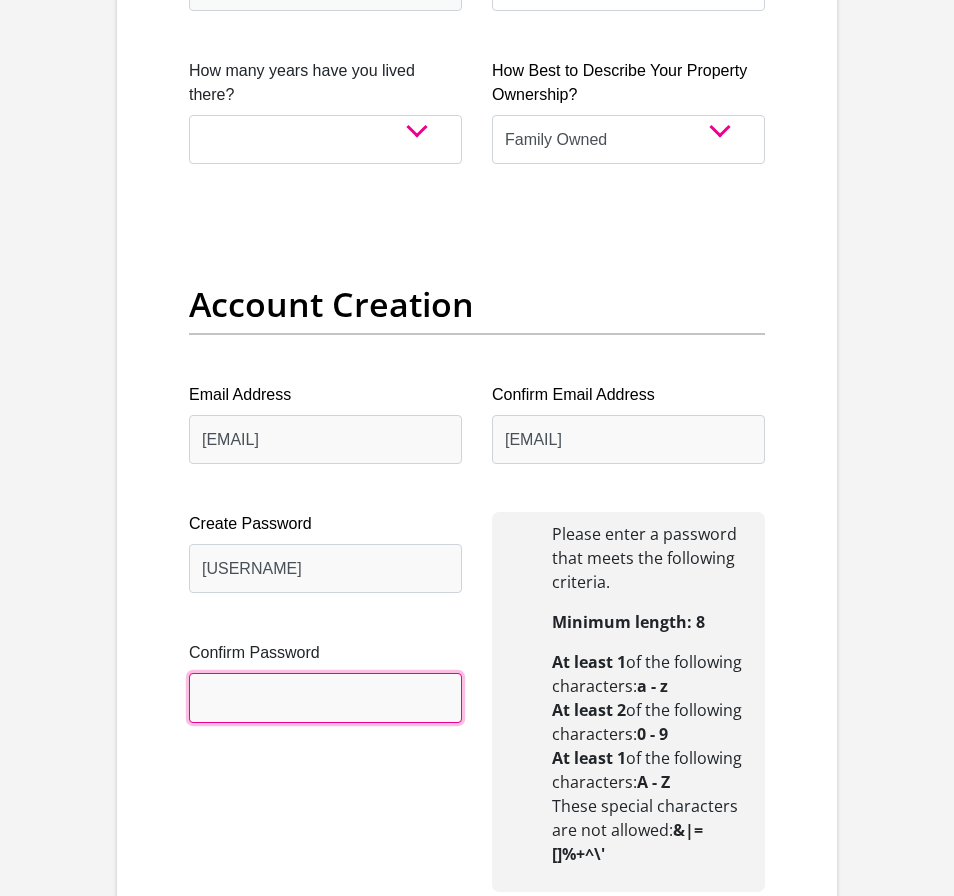 click on "Confirm Password" at bounding box center (325, 697) 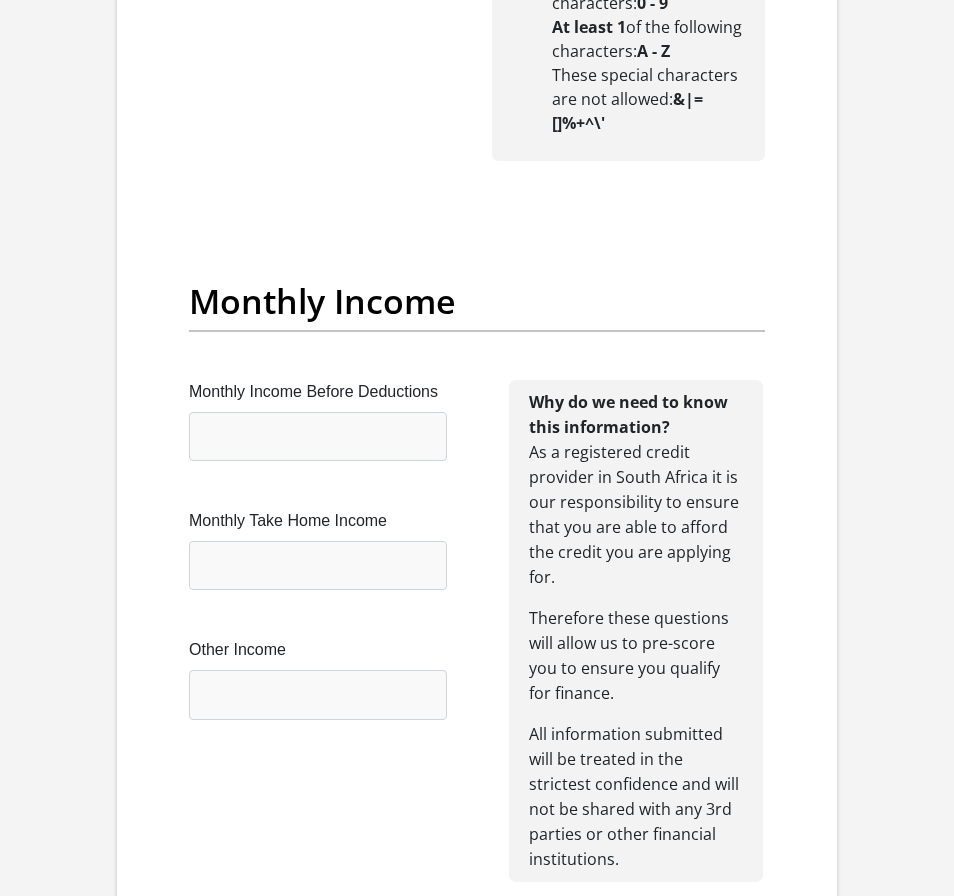 scroll, scrollTop: 2400, scrollLeft: 0, axis: vertical 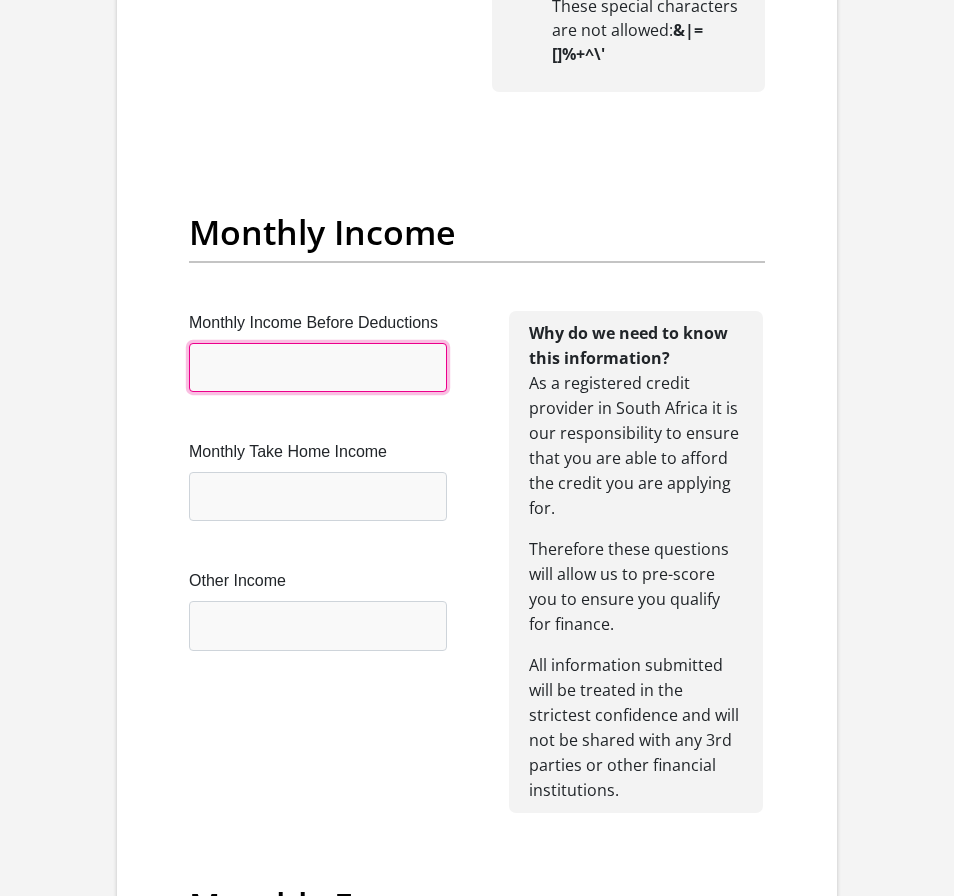 click on "Monthly Income Before Deductions" at bounding box center (318, 367) 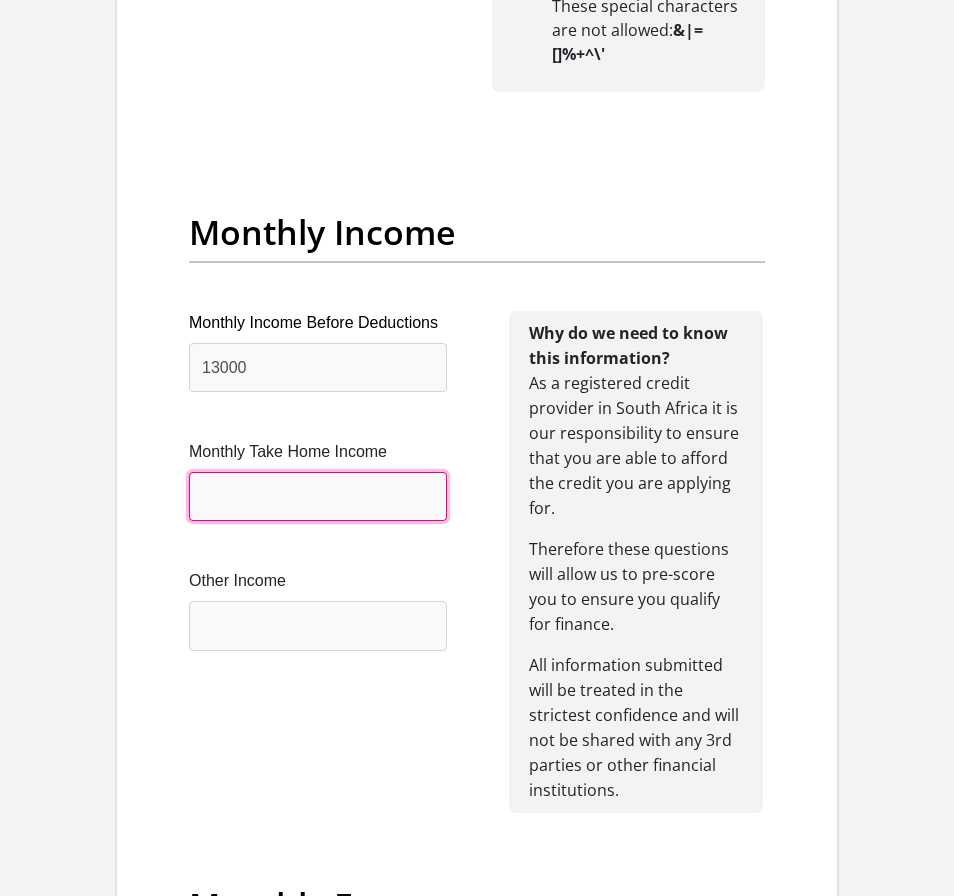 click on "Monthly Take Home Income" at bounding box center [318, 496] 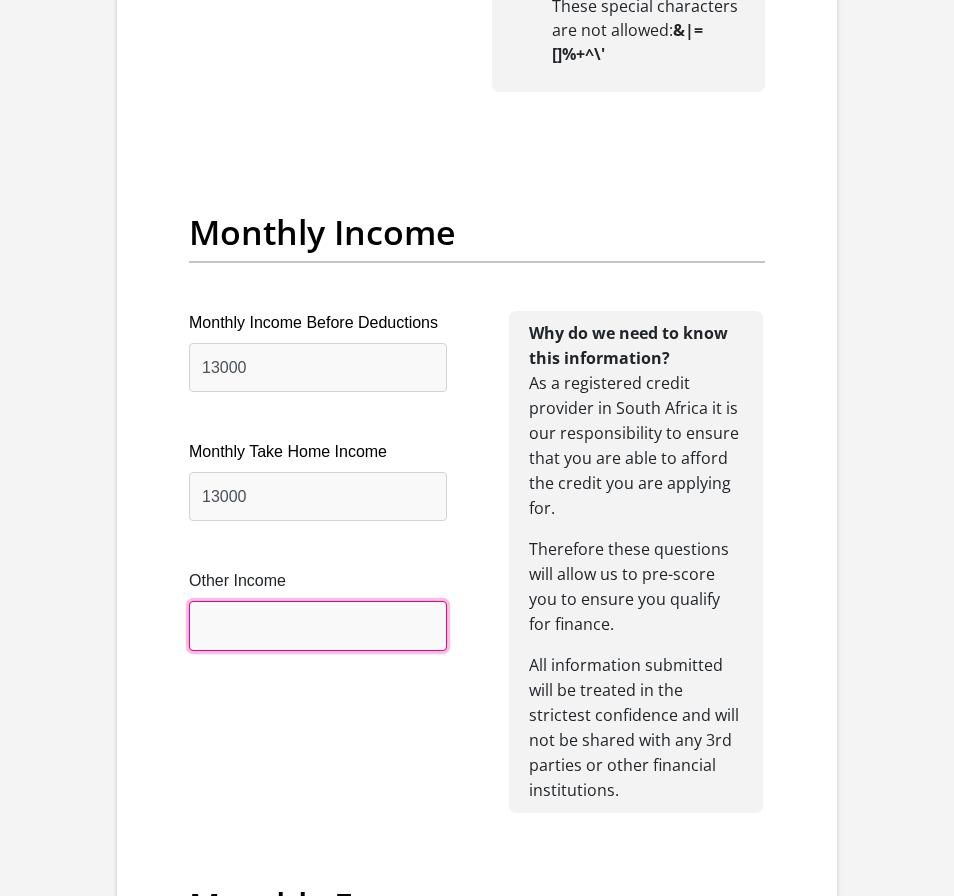 click on "Other Income" at bounding box center (318, 625) 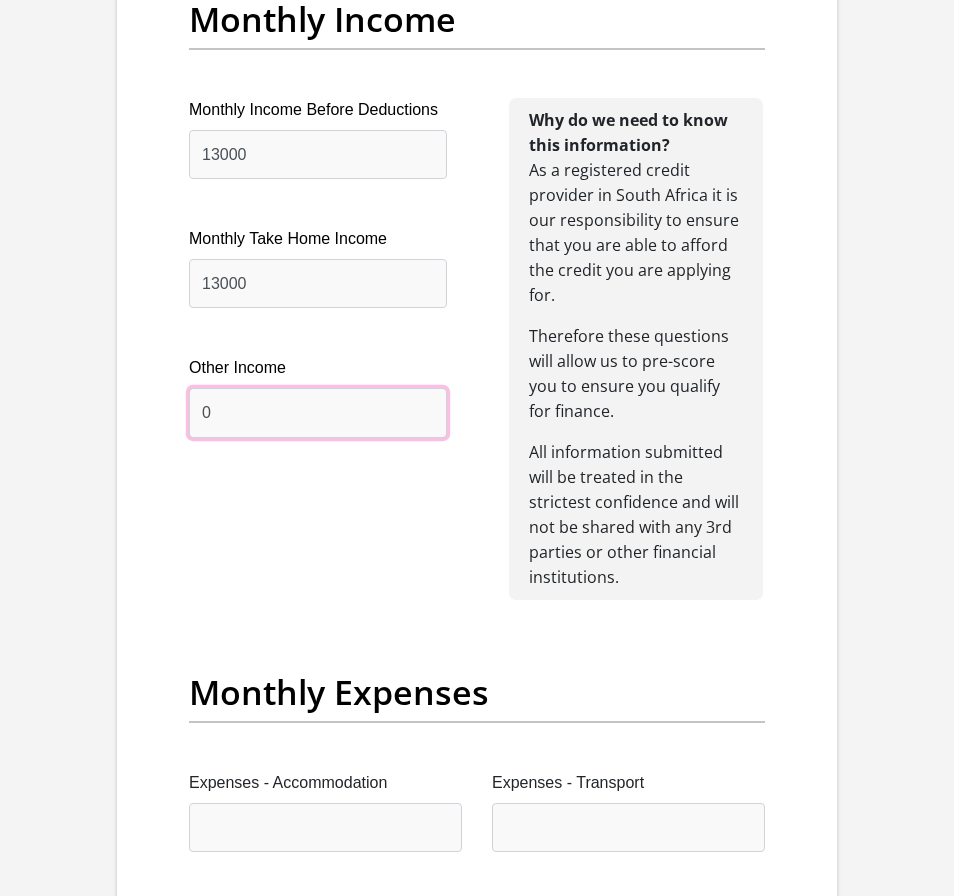 scroll, scrollTop: 3000, scrollLeft: 0, axis: vertical 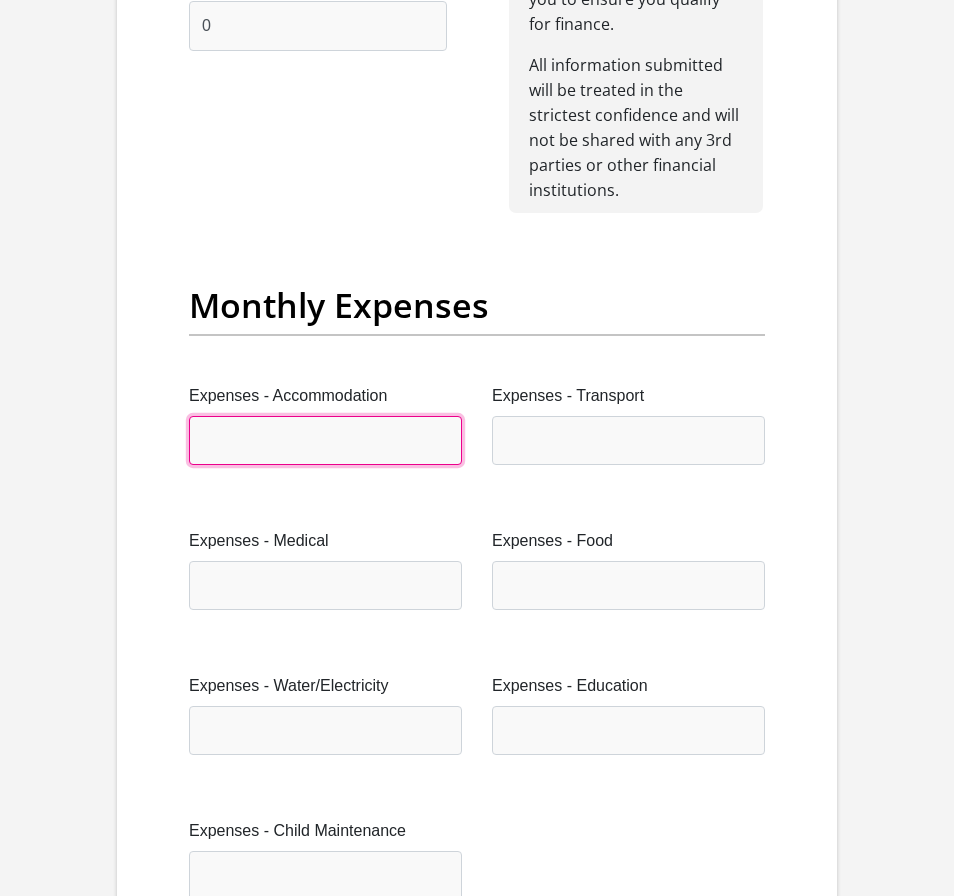 click on "Expenses - Accommodation" at bounding box center (325, 440) 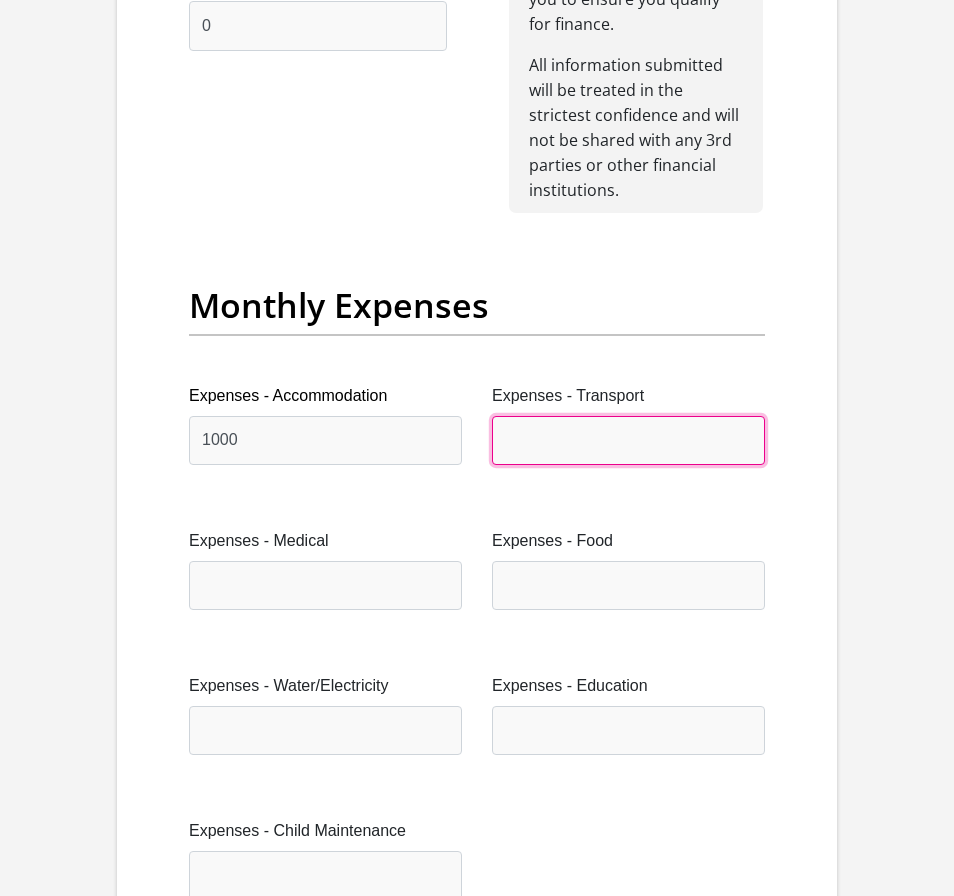 drag, startPoint x: 625, startPoint y: 403, endPoint x: 626, endPoint y: 421, distance: 18.027756 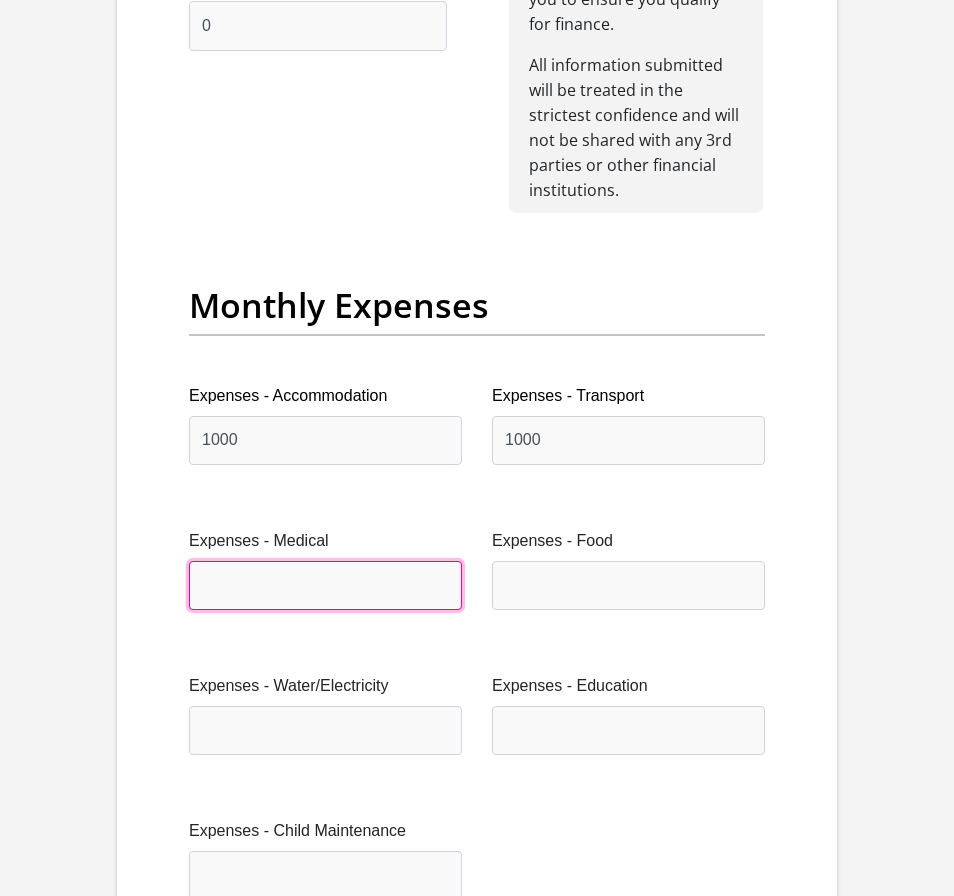 click on "Expenses - Medical" at bounding box center [325, 585] 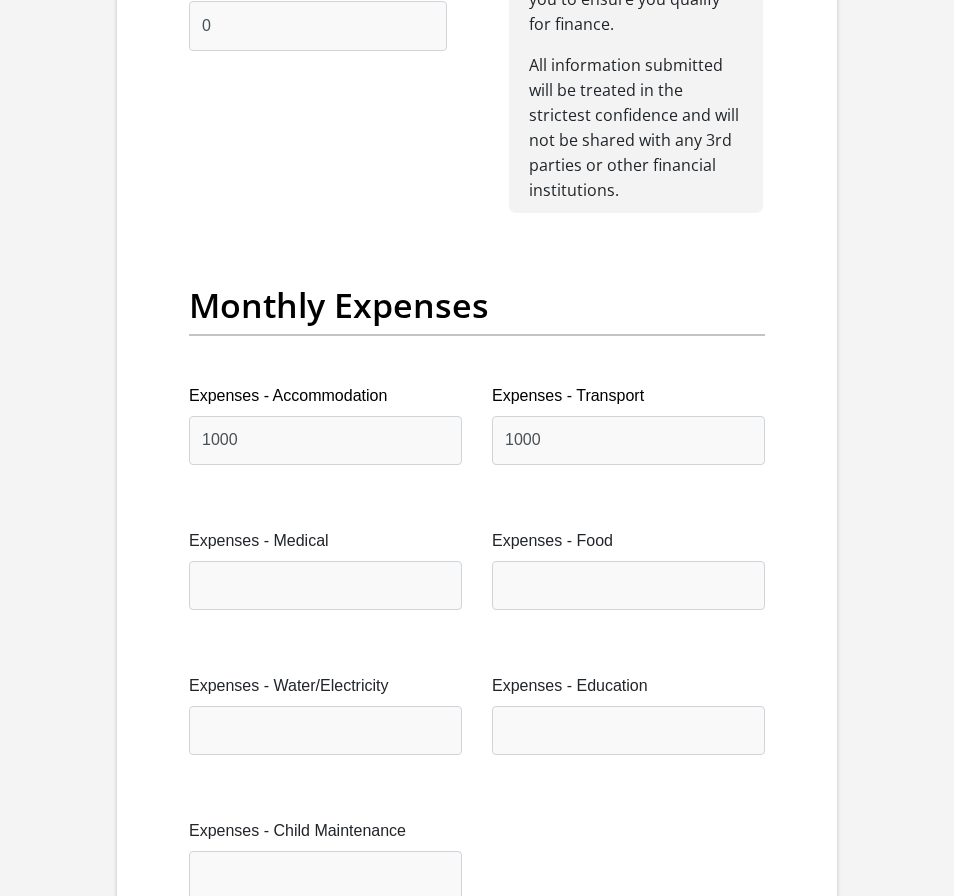 scroll, scrollTop: 7107, scrollLeft: 0, axis: vertical 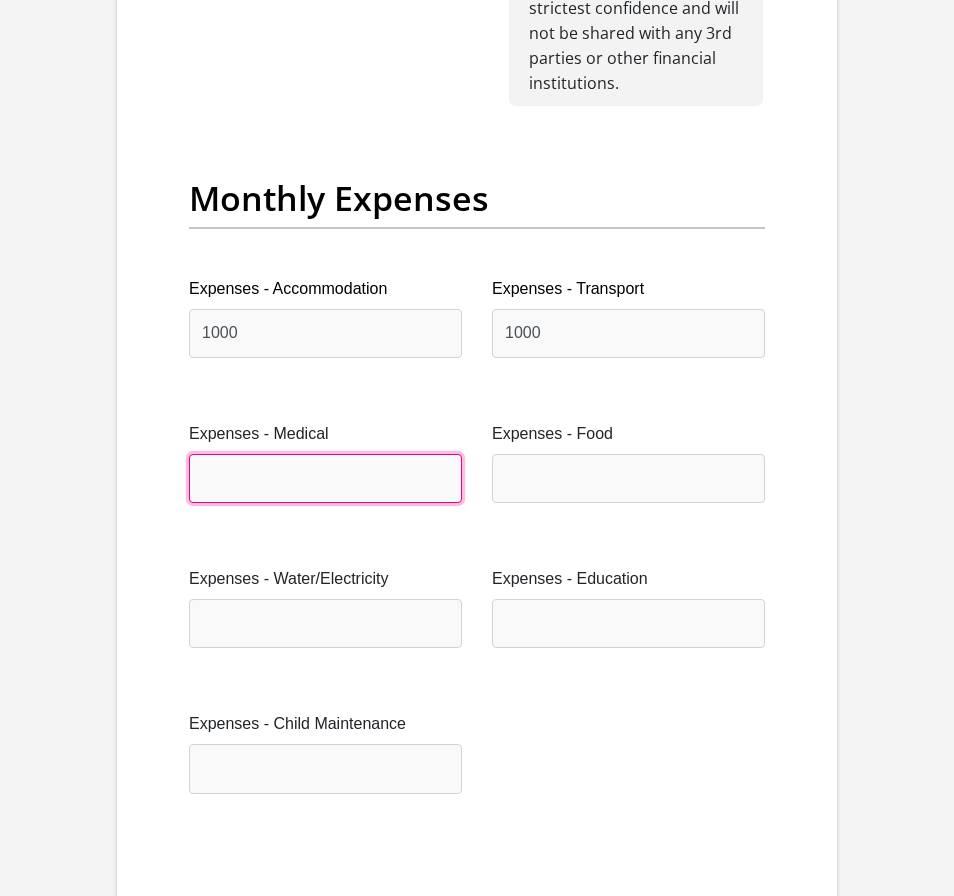 click on "Expenses - Medical" at bounding box center (325, 478) 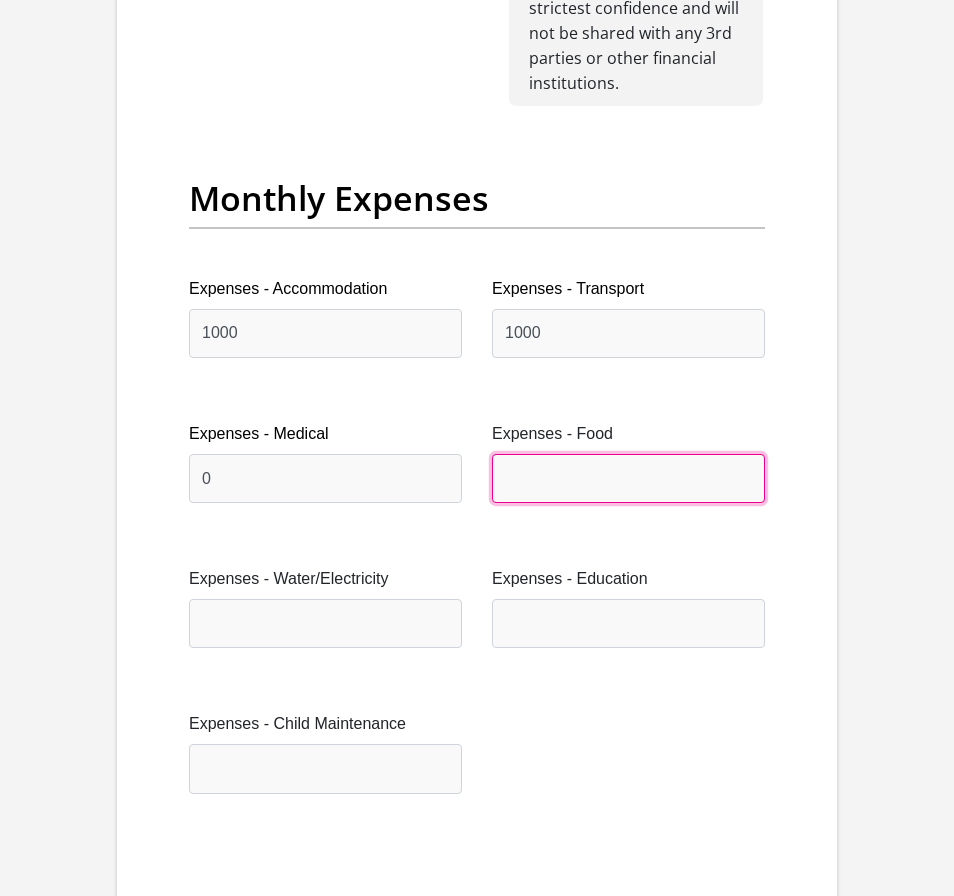click on "Expenses - Food" at bounding box center (628, 478) 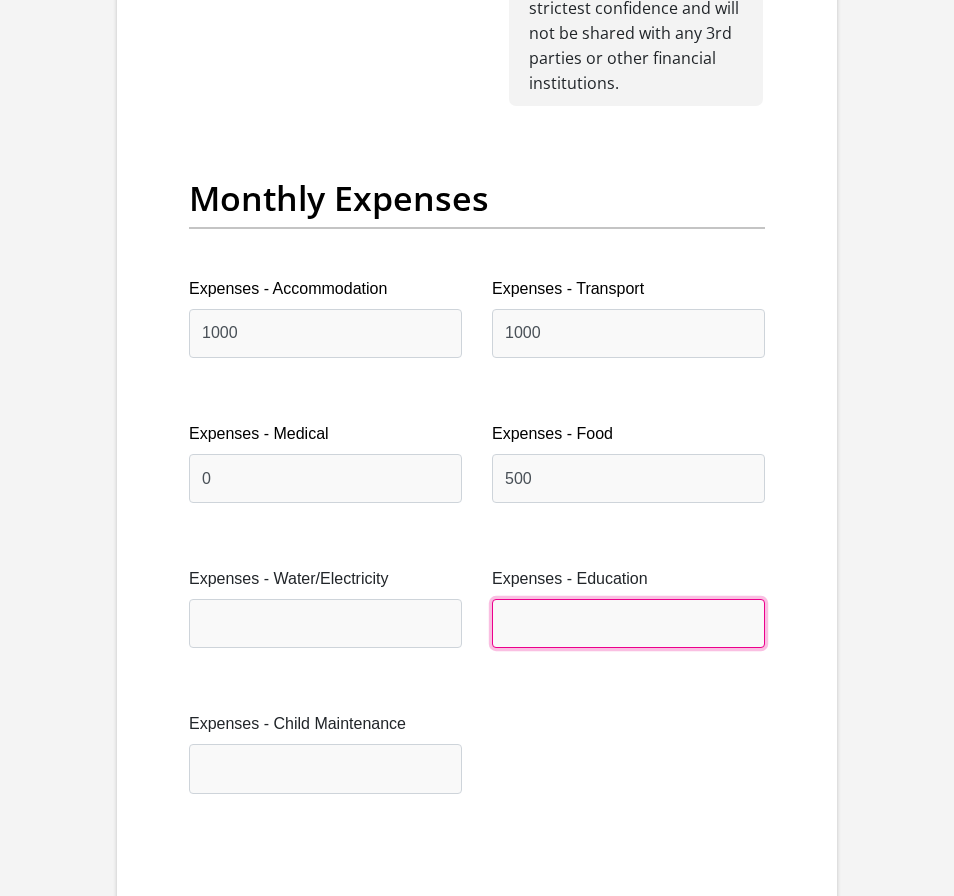 click on "Expenses - Education" at bounding box center [628, 623] 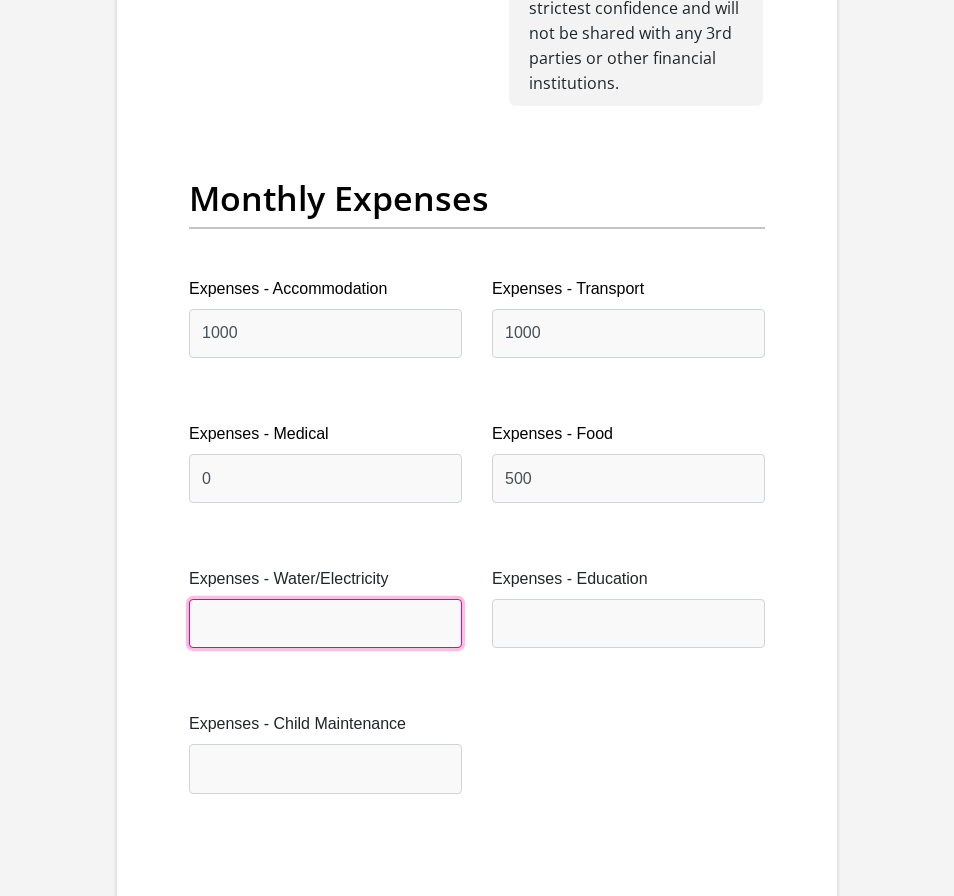 click on "Expenses - Water/Electricity" at bounding box center (325, 623) 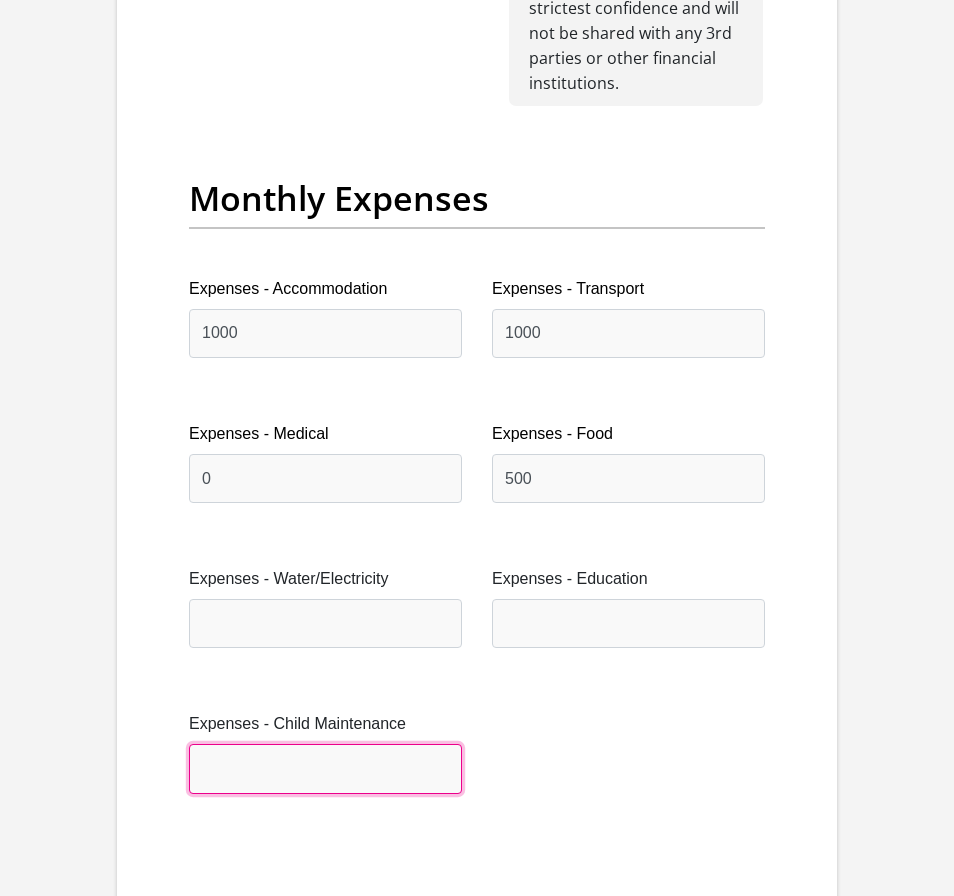 click on "Expenses - Child Maintenance" at bounding box center [325, 768] 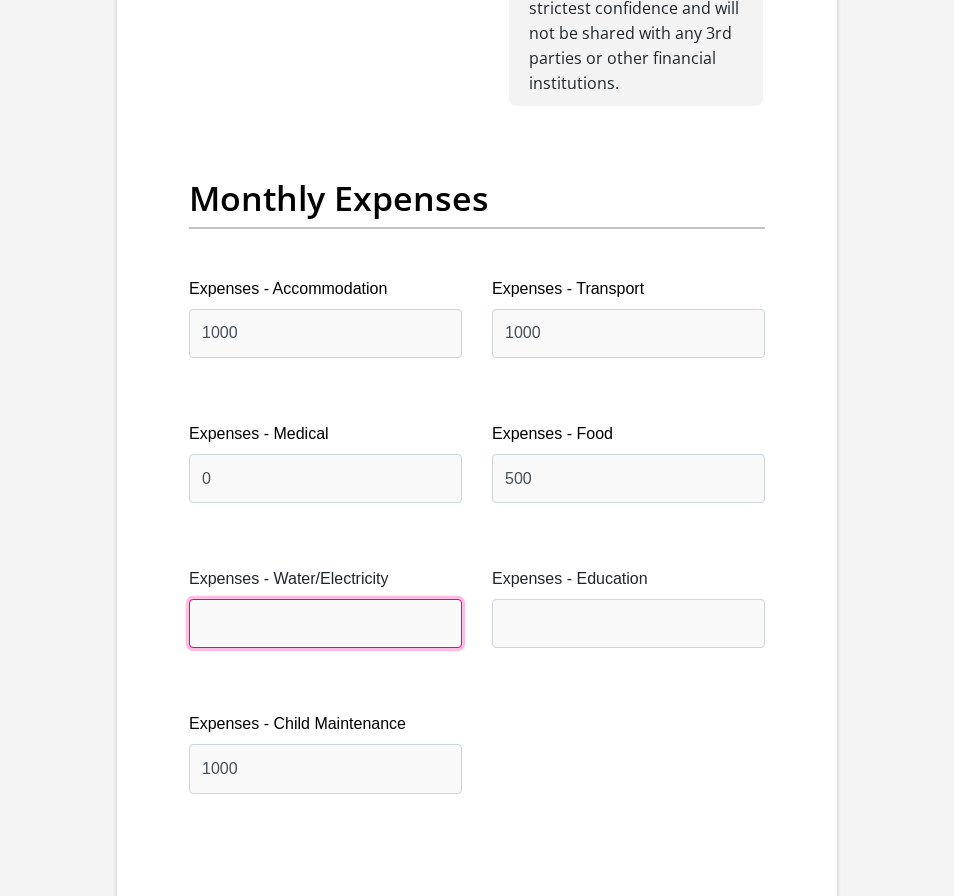 click on "Expenses - Water/Electricity" at bounding box center [325, 623] 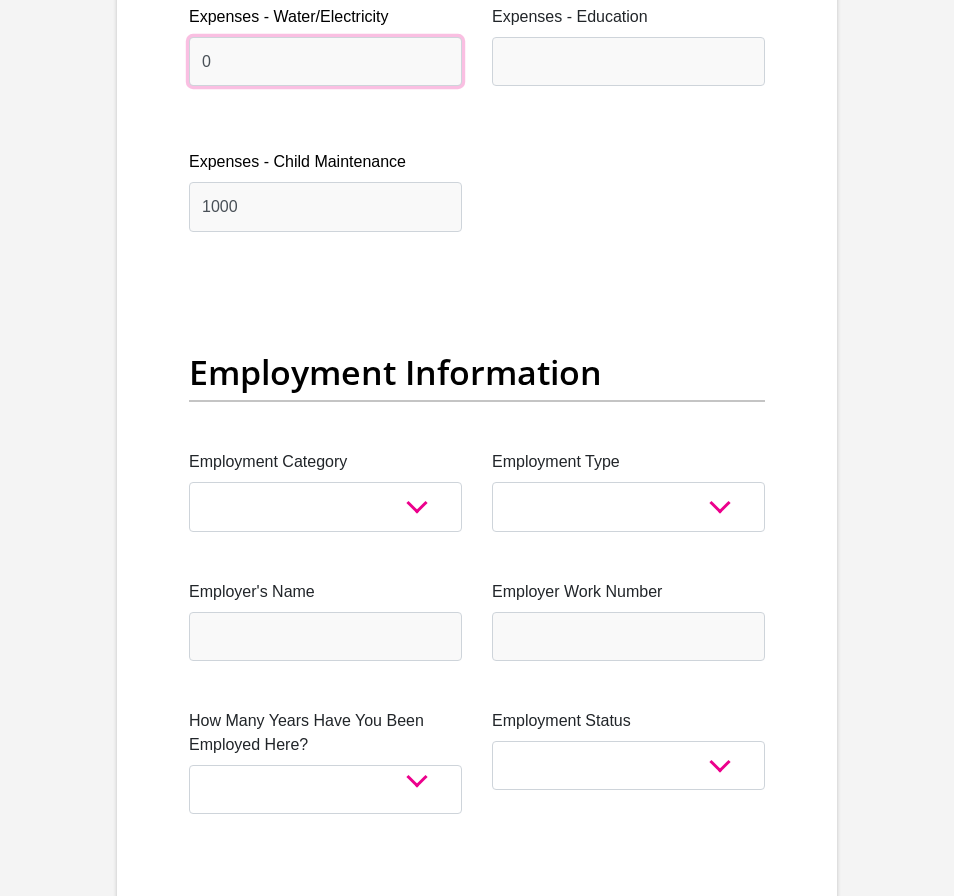 scroll, scrollTop: 3707, scrollLeft: 0, axis: vertical 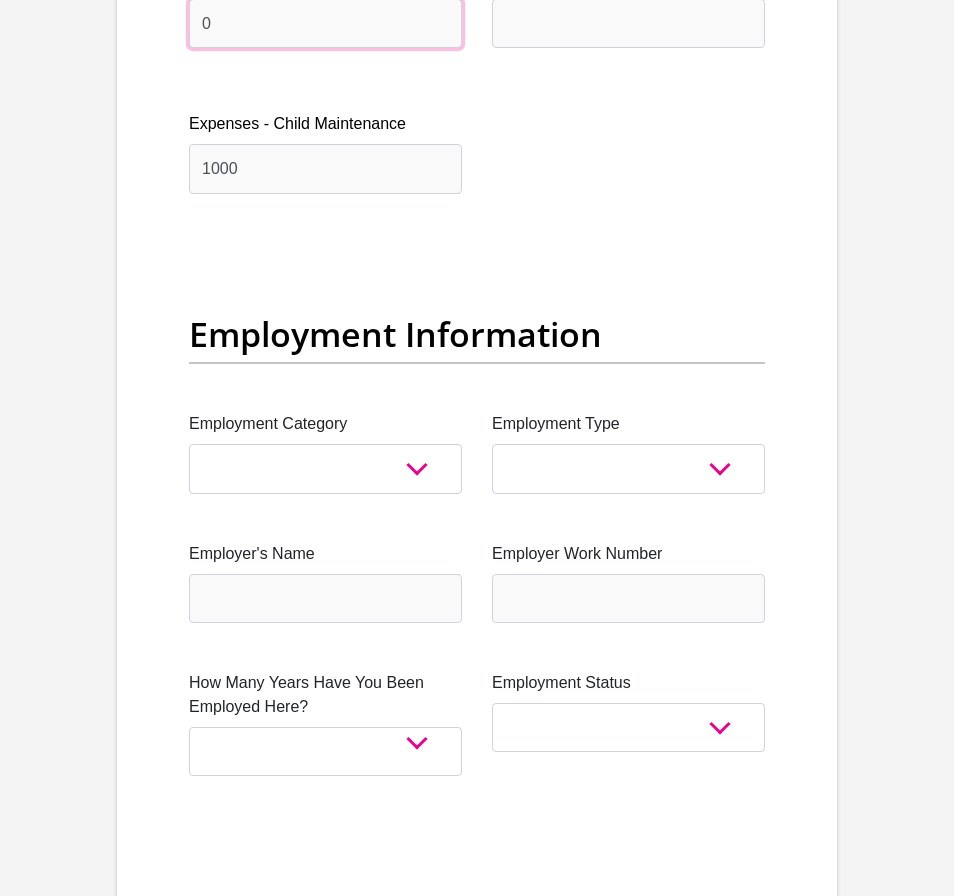 type on "0" 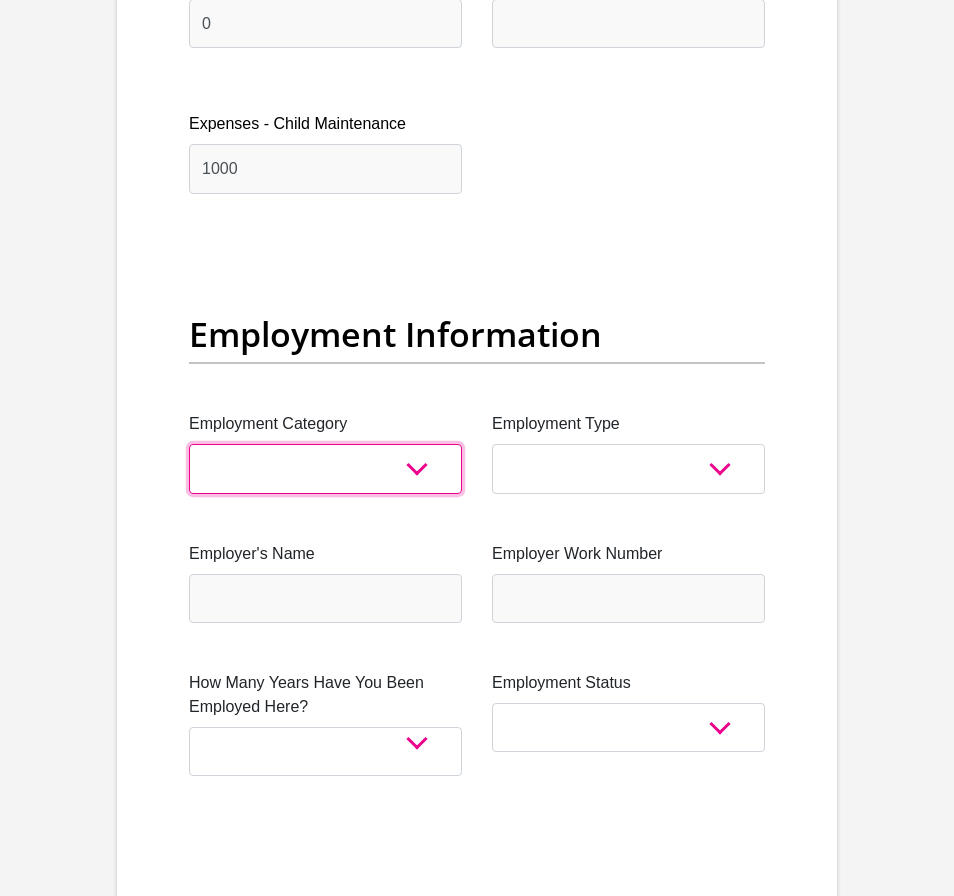 click on "AGRICULTURE
ALCOHOL & TOBACCO
CONSTRUCTION MATERIALS
METALLURGY
EQUIPMENT FOR RENEWABLE ENERGY
SPECIALIZED CONTRACTORS
CAR
GAMING (INCL. INTERNET
OTHER WHOLESALE
UNLICENSED PHARMACEUTICALS
CURRENCY EXCHANGE HOUSES
OTHER FINANCIAL INSTITUTIONS & INSURANCE
REAL ESTATE AGENTS
OIL & GAS
OTHER MATERIALS (E.G. IRON ORE)
PRECIOUS STONES & PRECIOUS METALS
POLITICAL ORGANIZATIONS
RELIGIOUS ORGANIZATIONS(NOT SECTS)
ACTI. HAVING BUSINESS DEAL WITH PUBLIC ADMINISTRATION
LAUNDROMATS" at bounding box center [325, 468] 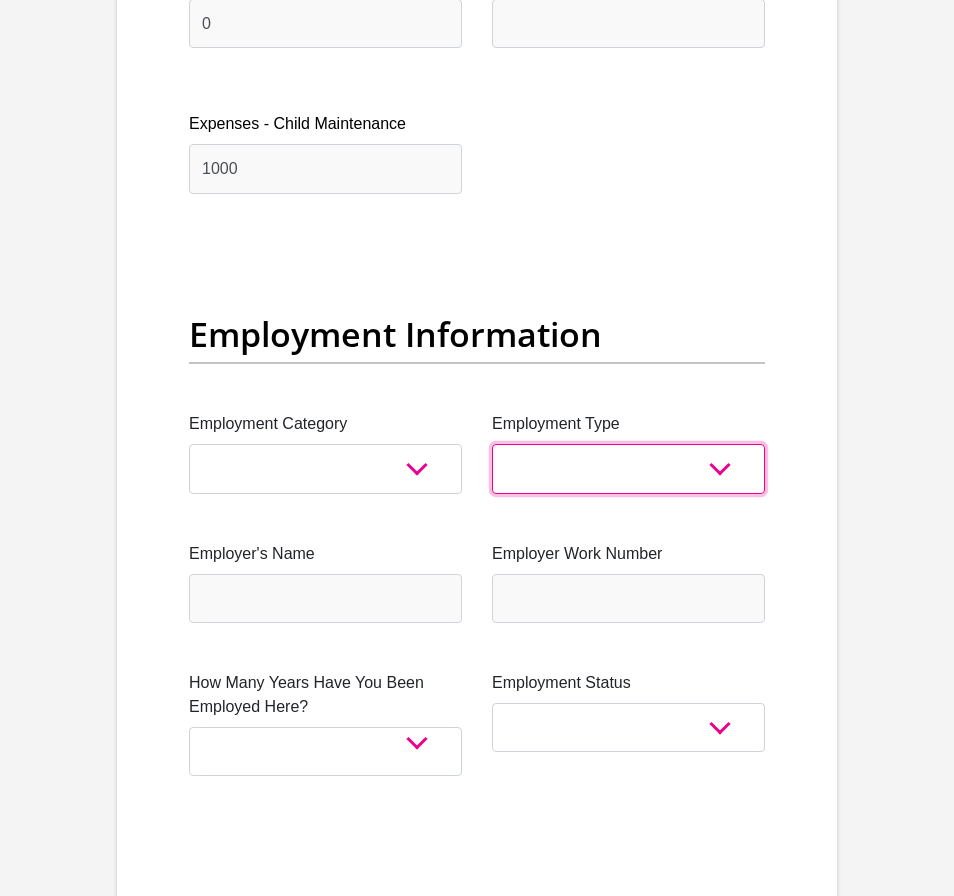 click on "College/Lecturer
Craft Seller
Creative
Driver
Executive
Farmer
Forces - Non Commissioned
Forces - Officer
Hawker
Housewife
Labourer
Licenced Professional
Manager
Miner
Non Licenced Professional
Office Staff/Clerk
Outside Worker
Pensioner
Permanent Teacher
Production/Manufacturing
Sales
Self-Employed
Semi-Professional Worker
Service Industry  Social Worker  Student" at bounding box center (628, 468) 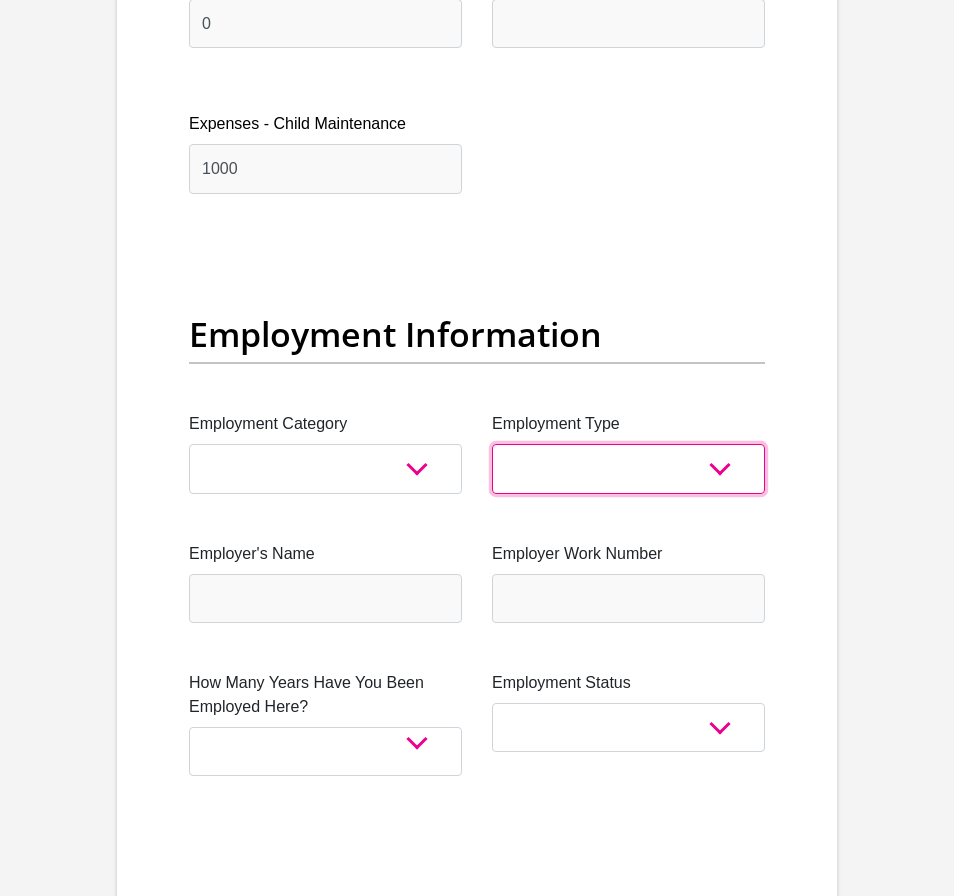 select on "Sales" 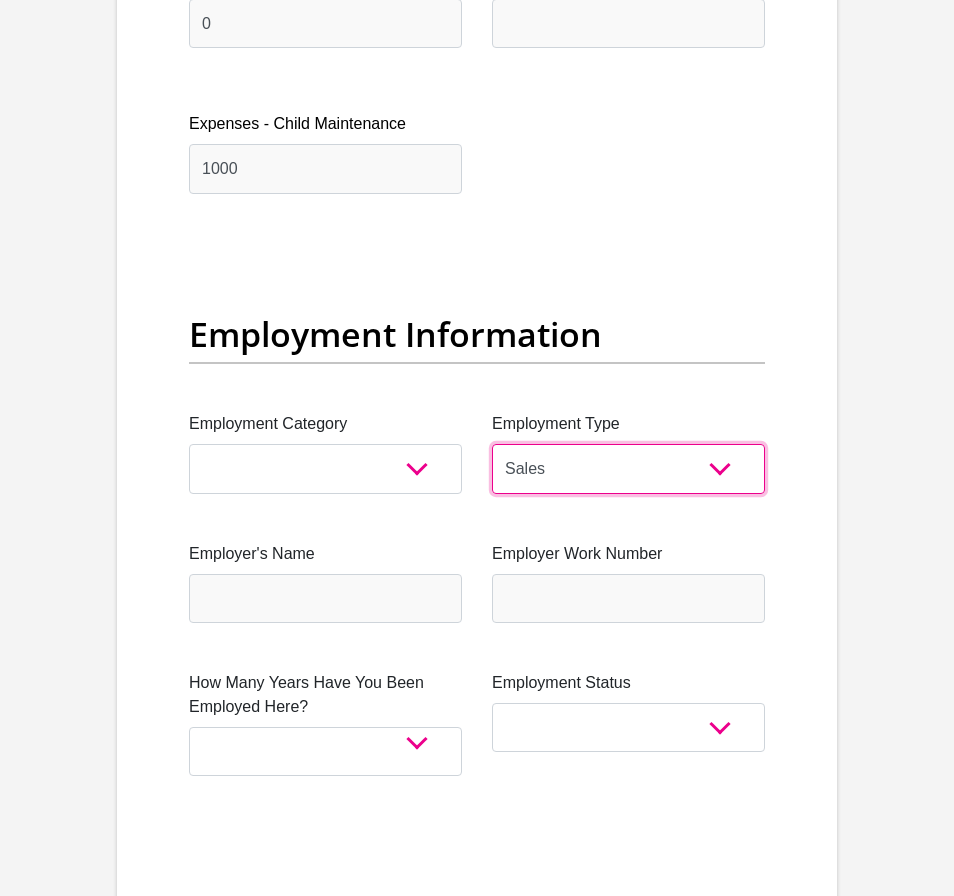 click on "College/Lecturer
Craft Seller
Creative
Driver
Executive
Farmer
Forces - Non Commissioned
Forces - Officer
Hawker
Housewife
Labourer
Licenced Professional
Manager
Miner
Non Licenced Professional
Office Staff/Clerk
Outside Worker
Pensioner
Permanent Teacher
Production/Manufacturing
Sales
Self-Employed
Semi-Professional Worker
Service Industry  Social Worker  Student" at bounding box center [628, 468] 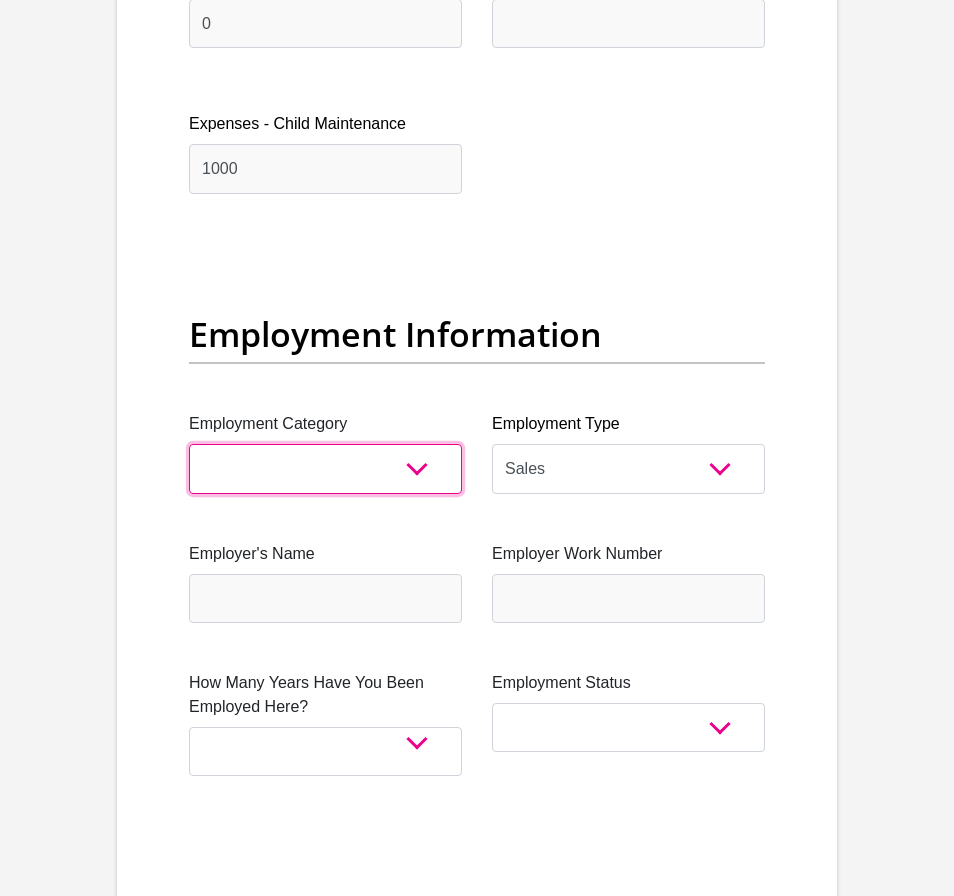 click on "AGRICULTURE
ALCOHOL & TOBACCO
CONSTRUCTION MATERIALS
METALLURGY
EQUIPMENT FOR RENEWABLE ENERGY
SPECIALIZED CONTRACTORS
CAR
GAMING (INCL. INTERNET
OTHER WHOLESALE
UNLICENSED PHARMACEUTICALS
CURRENCY EXCHANGE HOUSES
OTHER FINANCIAL INSTITUTIONS & INSURANCE
REAL ESTATE AGENTS
OIL & GAS
OTHER MATERIALS (E.G. IRON ORE)
PRECIOUS STONES & PRECIOUS METALS
POLITICAL ORGANIZATIONS
RELIGIOUS ORGANIZATIONS(NOT SECTS)
ACTI. HAVING BUSINESS DEAL WITH PUBLIC ADMINISTRATION
LAUNDROMATS" at bounding box center [325, 468] 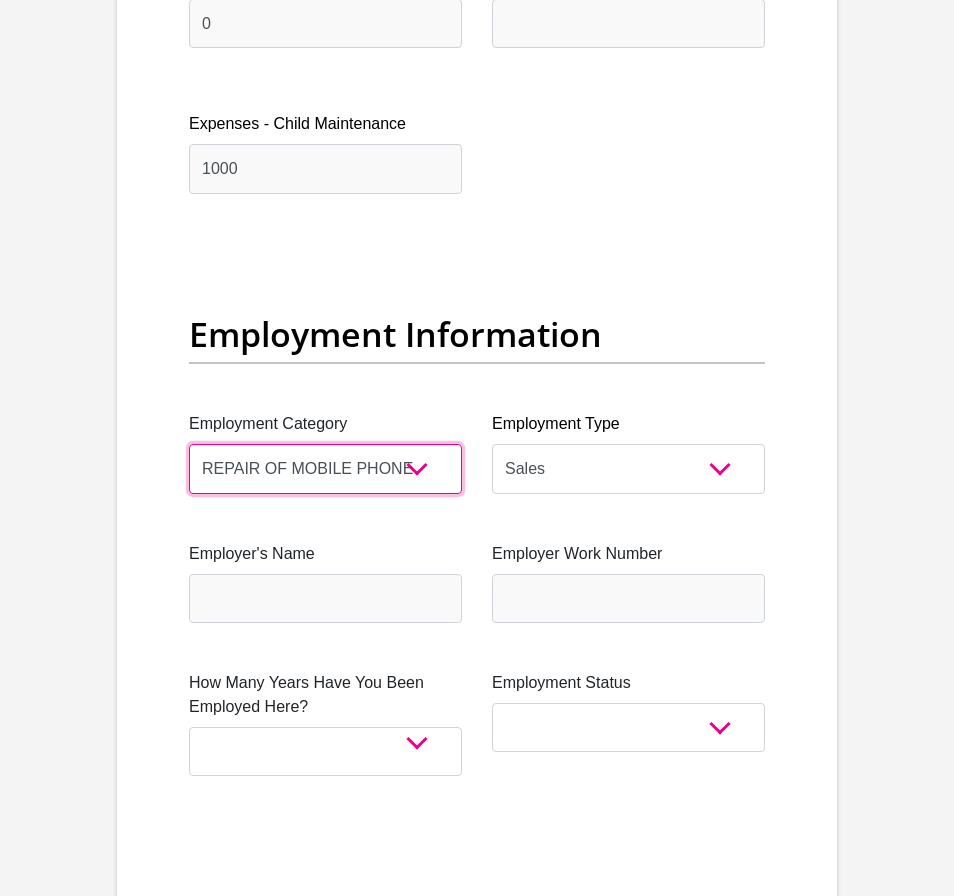 click on "AGRICULTURE
ALCOHOL & TOBACCO
CONSTRUCTION MATERIALS
METALLURGY
EQUIPMENT FOR RENEWABLE ENERGY
SPECIALIZED CONTRACTORS
CAR
GAMING (INCL. INTERNET
OTHER WHOLESALE
UNLICENSED PHARMACEUTICALS
CURRENCY EXCHANGE HOUSES
OTHER FINANCIAL INSTITUTIONS & INSURANCE
REAL ESTATE AGENTS
OIL & GAS
OTHER MATERIALS (E.G. IRON ORE)
PRECIOUS STONES & PRECIOUS METALS
POLITICAL ORGANIZATIONS
RELIGIOUS ORGANIZATIONS(NOT SECTS)
ACTI. HAVING BUSINESS DEAL WITH PUBLIC ADMINISTRATION
LAUNDROMATS" at bounding box center (325, 468) 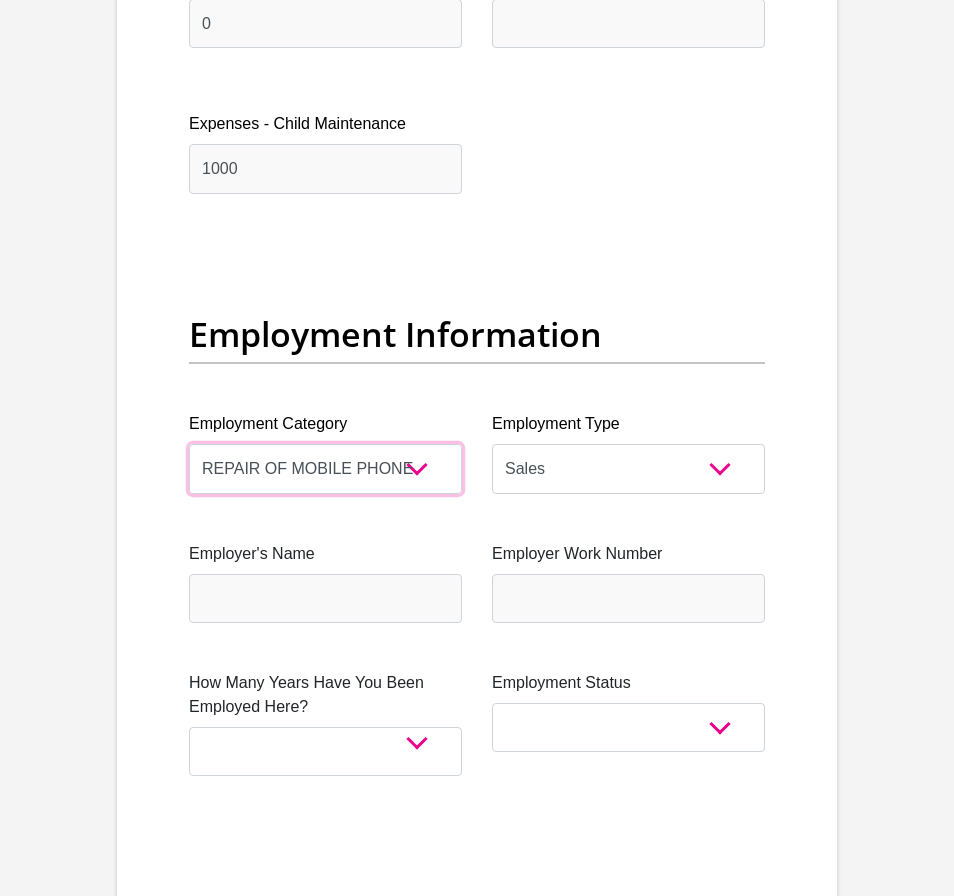 click on "AGRICULTURE
ALCOHOL & TOBACCO
CONSTRUCTION MATERIALS
METALLURGY
EQUIPMENT FOR RENEWABLE ENERGY
SPECIALIZED CONTRACTORS
CAR
GAMING (INCL. INTERNET
OTHER WHOLESALE
UNLICENSED PHARMACEUTICALS
CURRENCY EXCHANGE HOUSES
OTHER FINANCIAL INSTITUTIONS & INSURANCE
REAL ESTATE AGENTS
OIL & GAS
OTHER MATERIALS (E.G. IRON ORE)
PRECIOUS STONES & PRECIOUS METALS
POLITICAL ORGANIZATIONS
RELIGIOUS ORGANIZATIONS(NOT SECTS)
ACTI. HAVING BUSINESS DEAL WITH PUBLIC ADMINISTRATION
LAUNDROMATS" at bounding box center [325, 468] 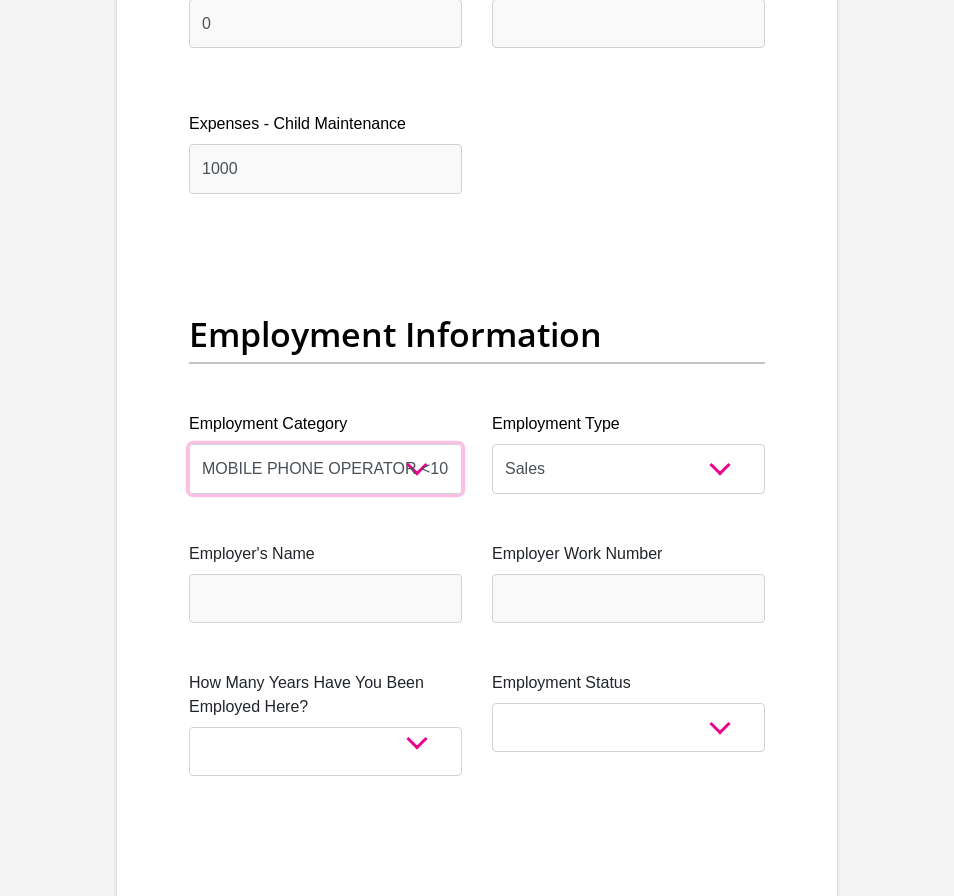 click on "AGRICULTURE
ALCOHOL & TOBACCO
CONSTRUCTION MATERIALS
METALLURGY
EQUIPMENT FOR RENEWABLE ENERGY
SPECIALIZED CONTRACTORS
CAR
GAMING (INCL. INTERNET
OTHER WHOLESALE
UNLICENSED PHARMACEUTICALS
CURRENCY EXCHANGE HOUSES
OTHER FINANCIAL INSTITUTIONS & INSURANCE
REAL ESTATE AGENTS
OIL & GAS
OTHER MATERIALS (E.G. IRON ORE)
PRECIOUS STONES & PRECIOUS METALS
POLITICAL ORGANIZATIONS
RELIGIOUS ORGANIZATIONS(NOT SECTS)
ACTI. HAVING BUSINESS DEAL WITH PUBLIC ADMINISTRATION
LAUNDROMATS" at bounding box center (325, 468) 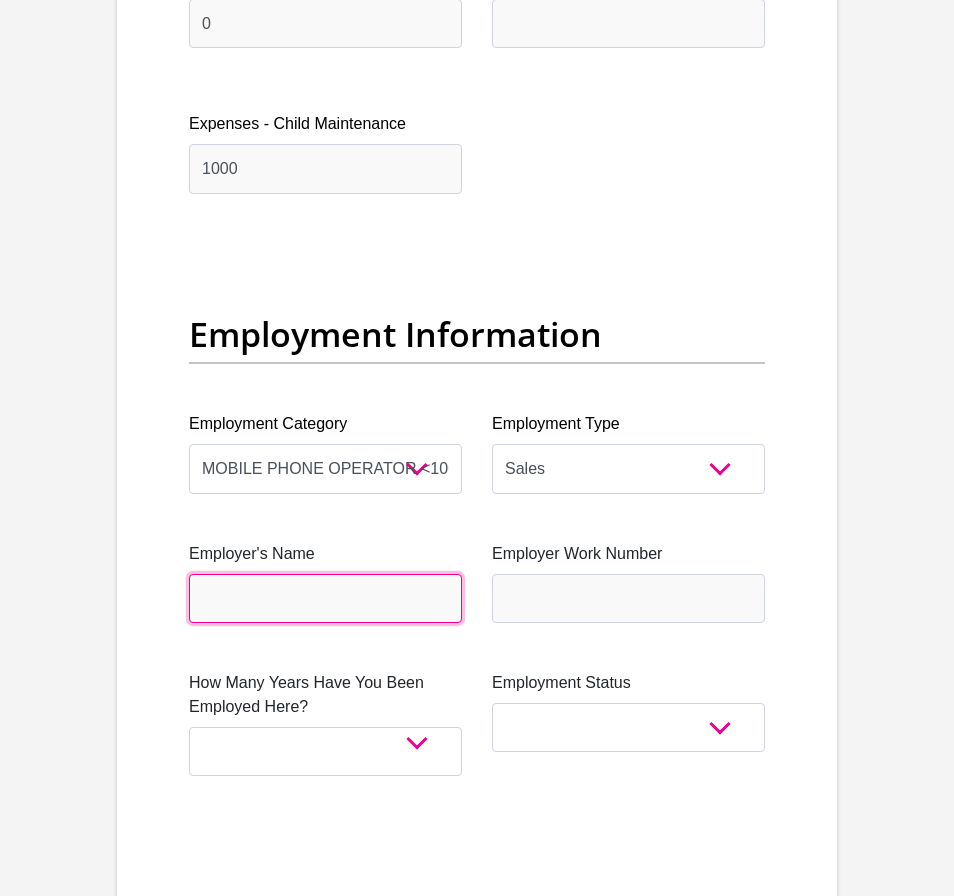 click on "Employer's Name" at bounding box center (325, 598) 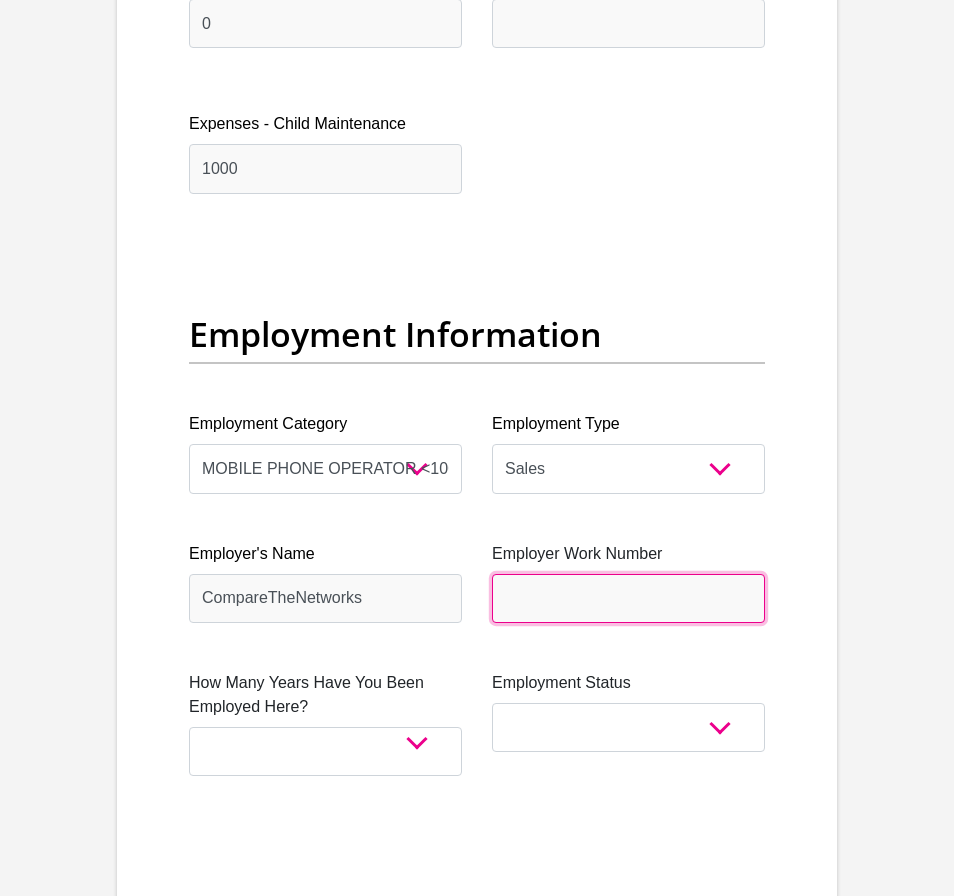 click on "Employer Work Number" at bounding box center (628, 598) 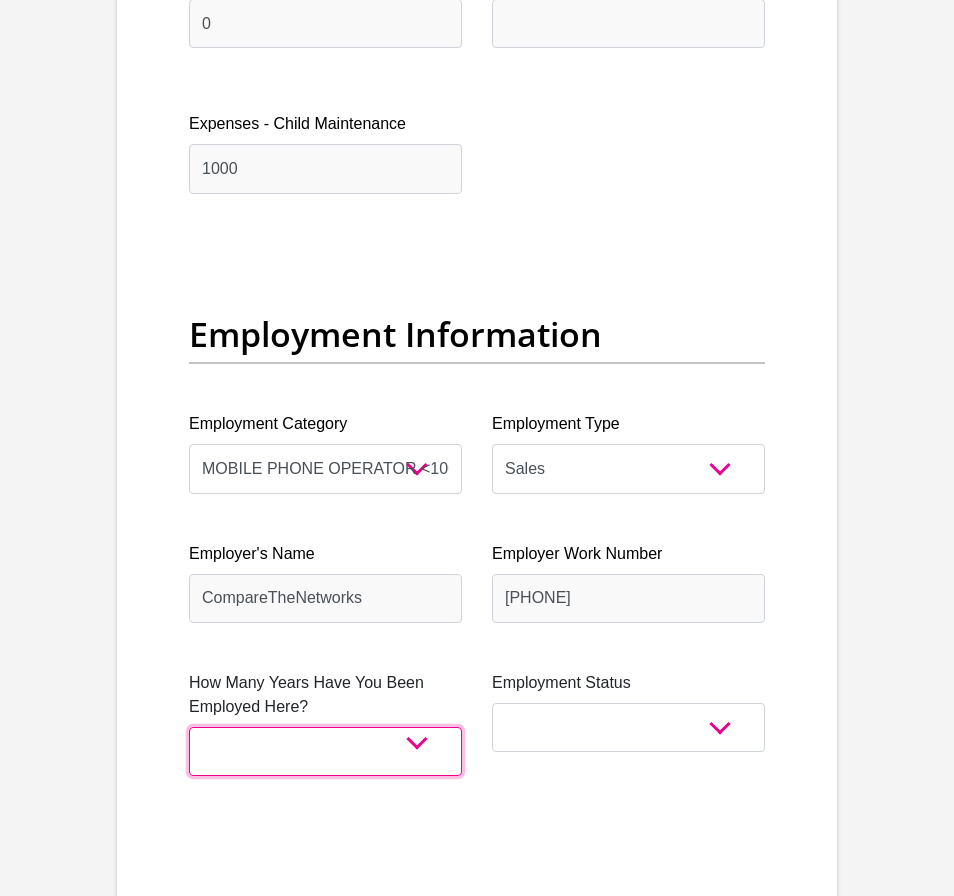 click on "less than 1 year
1-3 years
3-5 years
5+ years" at bounding box center [325, 751] 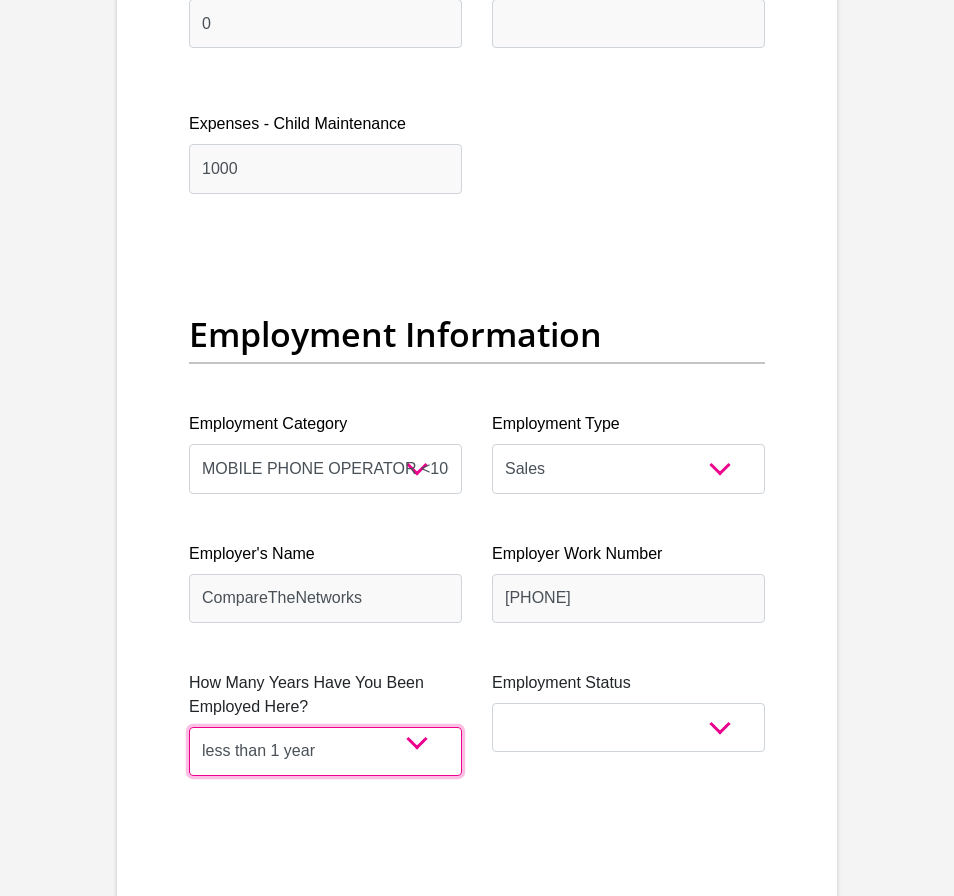 click on "less than 1 year
1-3 years
3-5 years
5+ years" at bounding box center (325, 751) 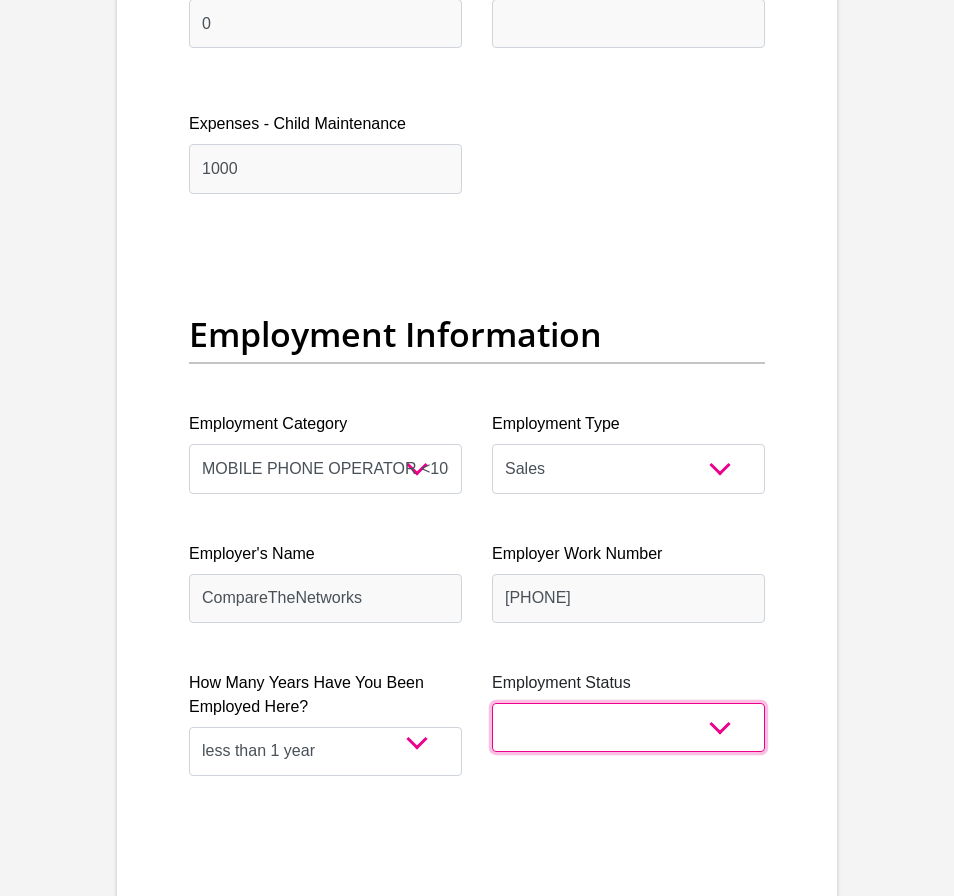 click on "Permanent/Full-time
Part-time/Casual
Contract Worker
Self-Employed
Housewife
Retired
Student
Medically Boarded
Disability
Unemployed" at bounding box center [628, 727] 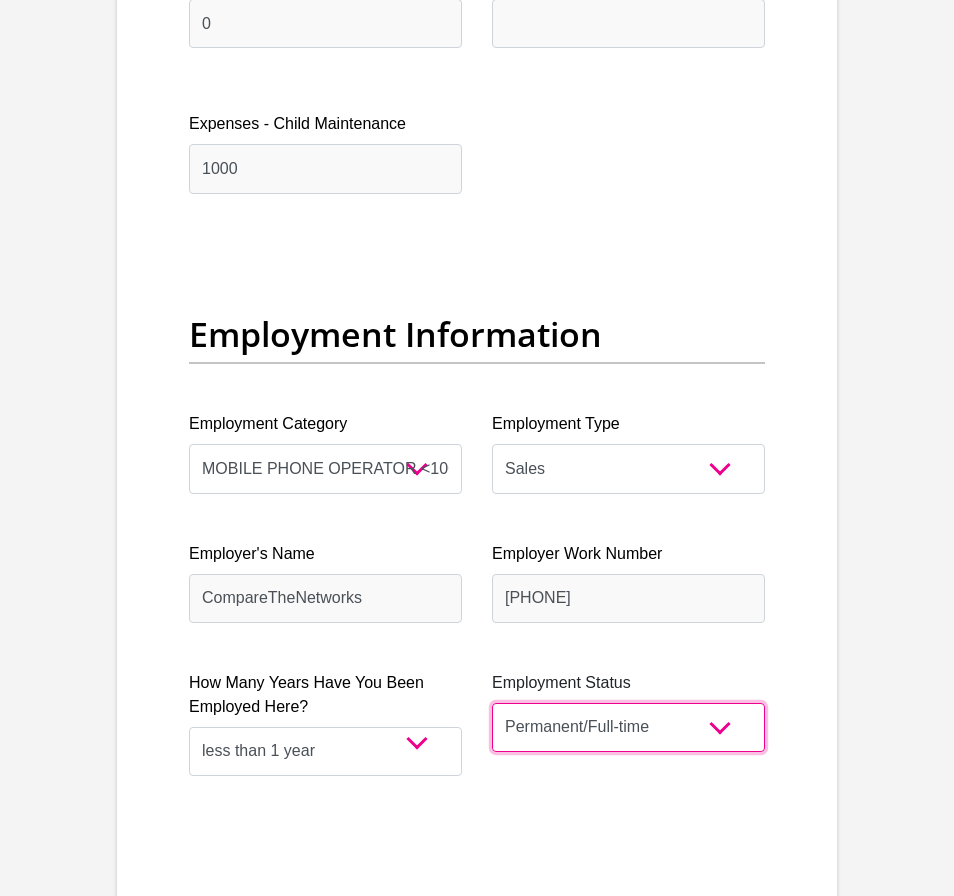 click on "Permanent/Full-time
Part-time/Casual
Contract Worker
Self-Employed
Housewife
Retired
Student
Medically Boarded
Disability
Unemployed" at bounding box center [628, 727] 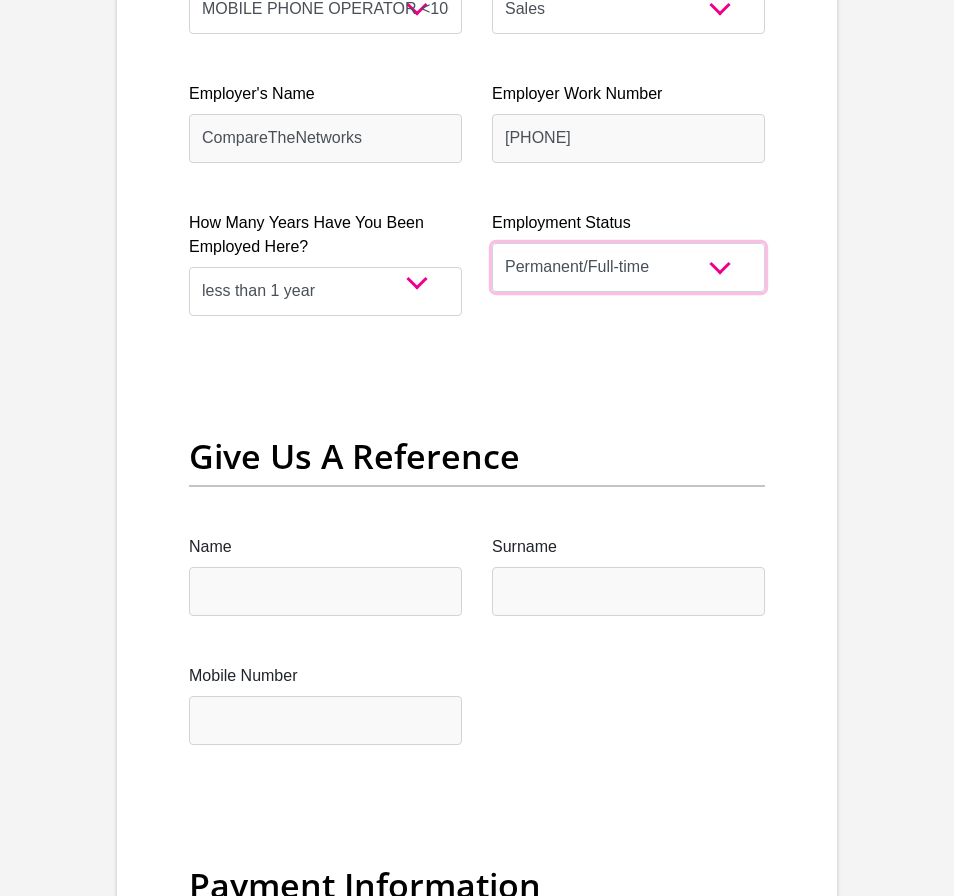 scroll, scrollTop: 4307, scrollLeft: 0, axis: vertical 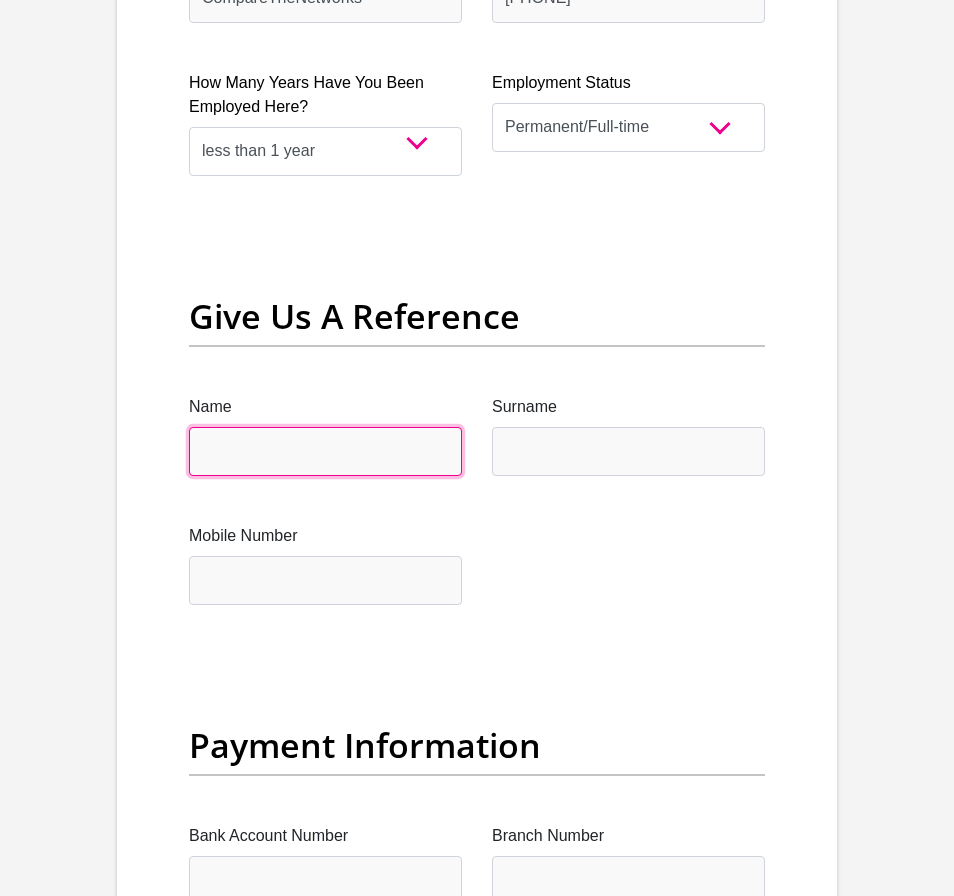click on "Name" at bounding box center (325, 451) 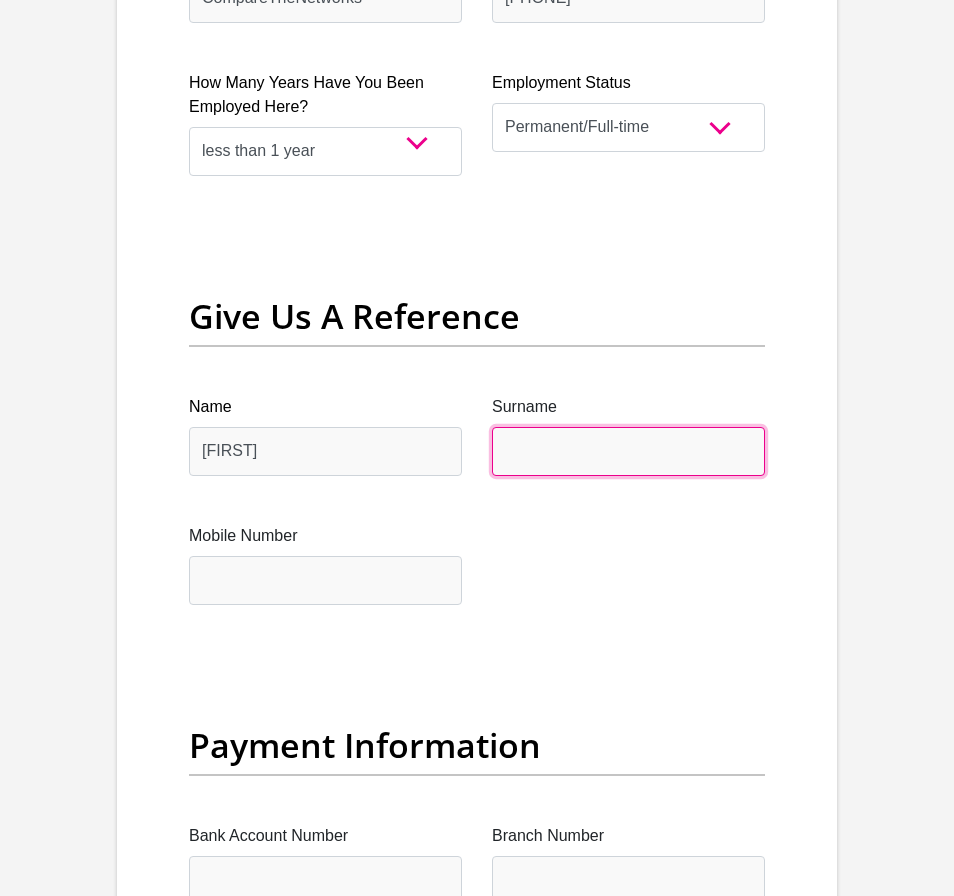 click on "Surname" at bounding box center [628, 451] 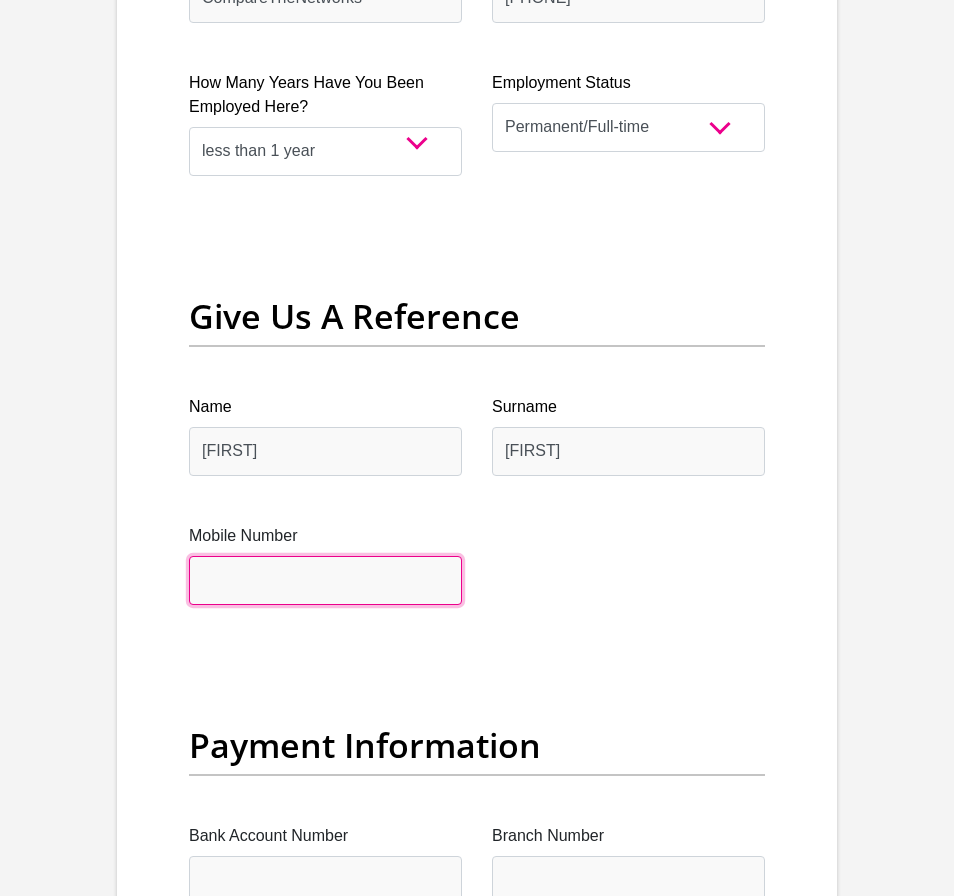 click on "Mobile Number" at bounding box center (325, 580) 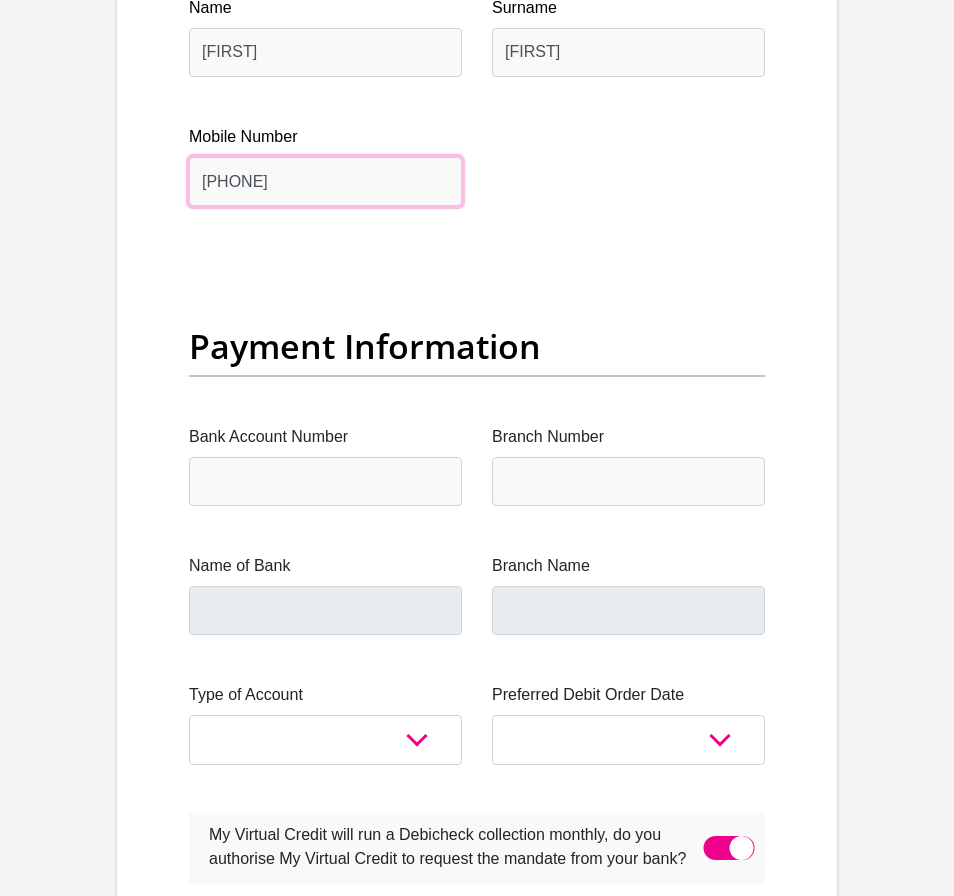 scroll, scrollTop: 4707, scrollLeft: 0, axis: vertical 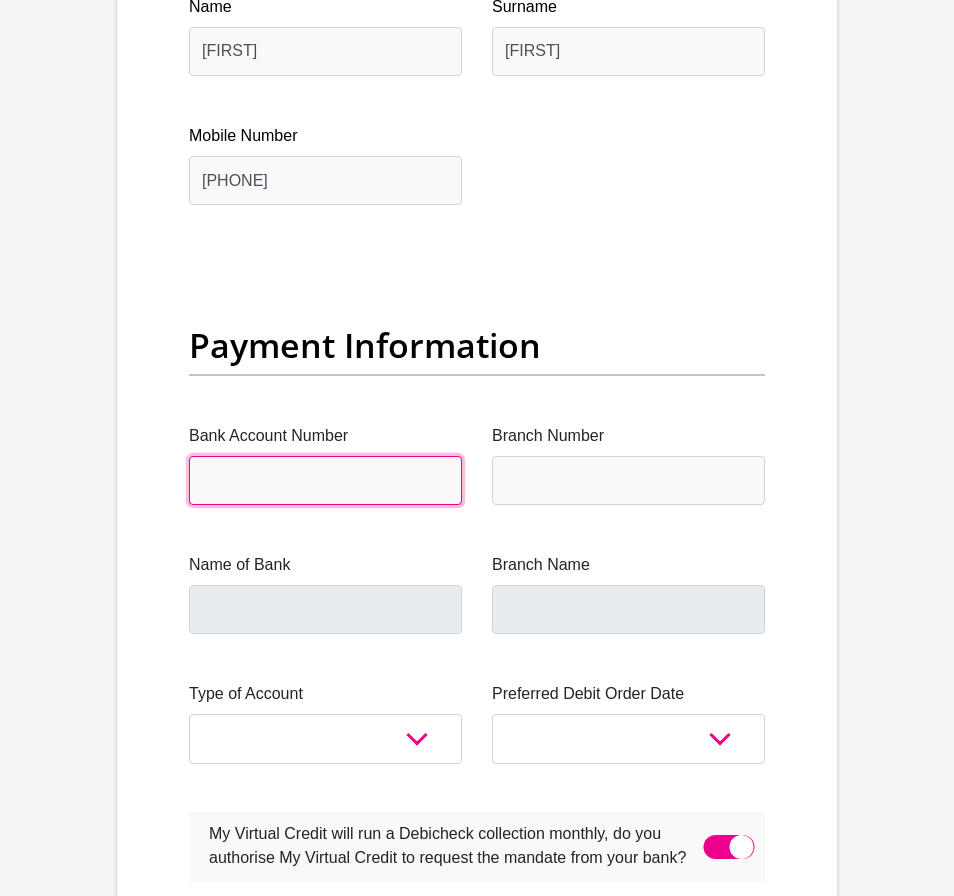 click on "Bank Account Number" at bounding box center [325, 480] 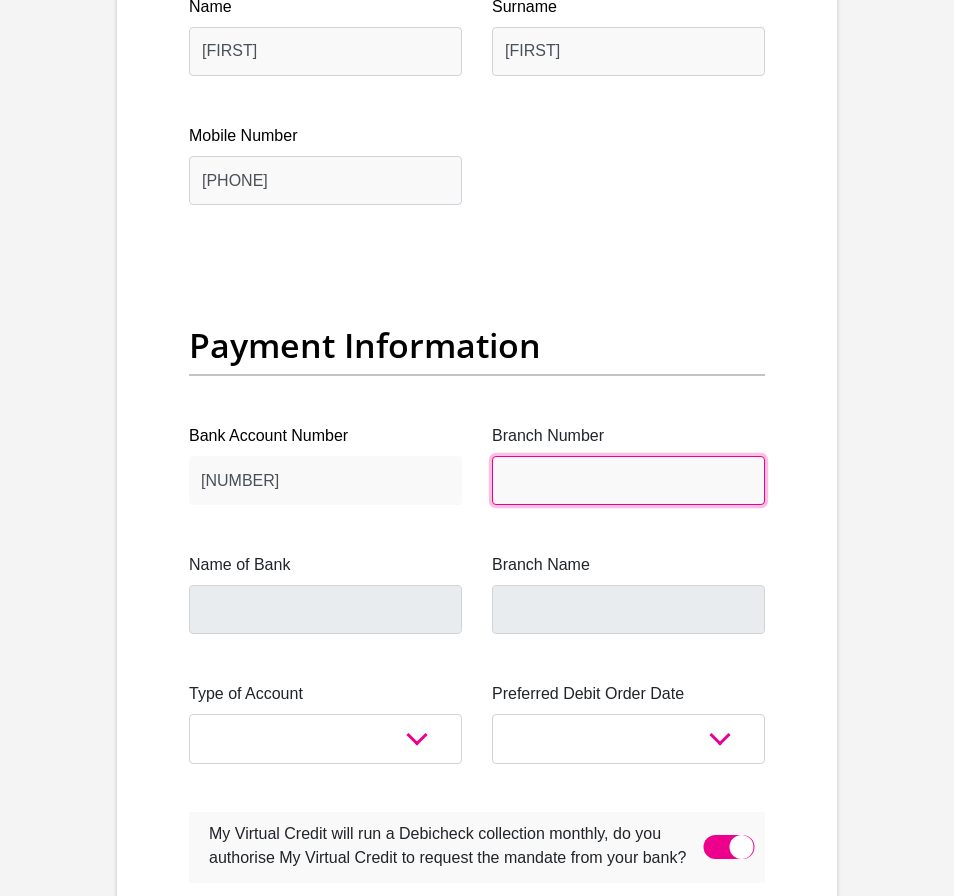 click on "Branch Number" at bounding box center (628, 480) 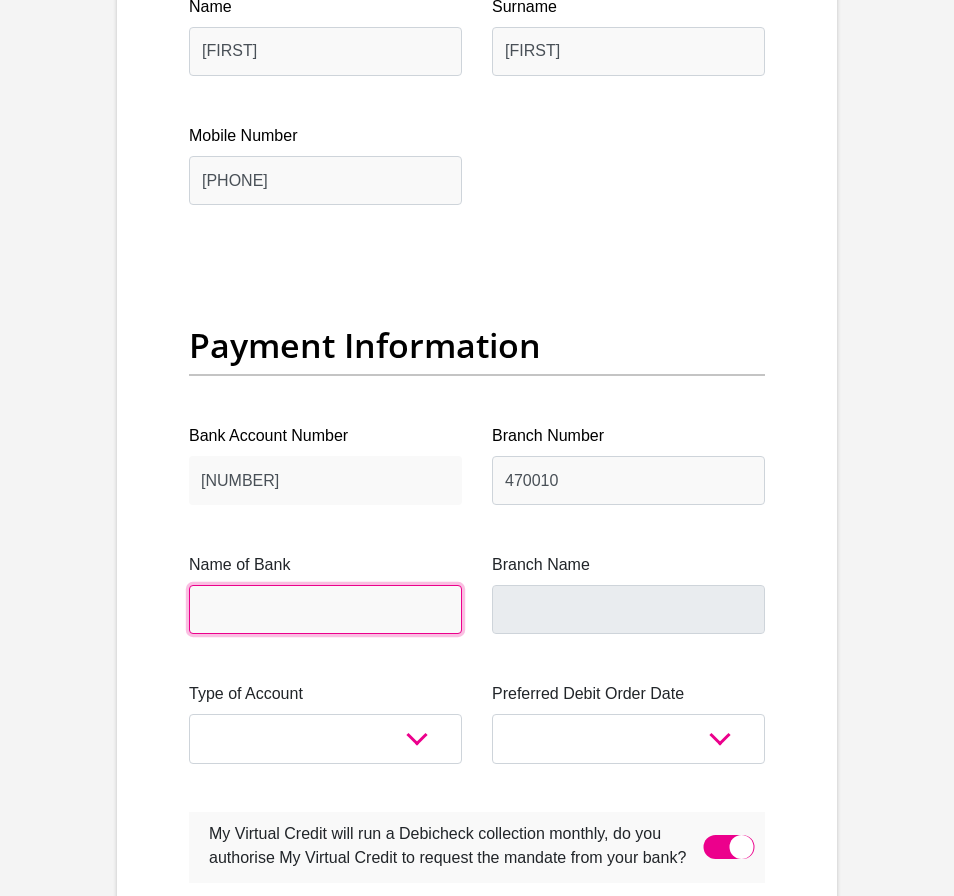 click on "Name of Bank" at bounding box center (325, 609) 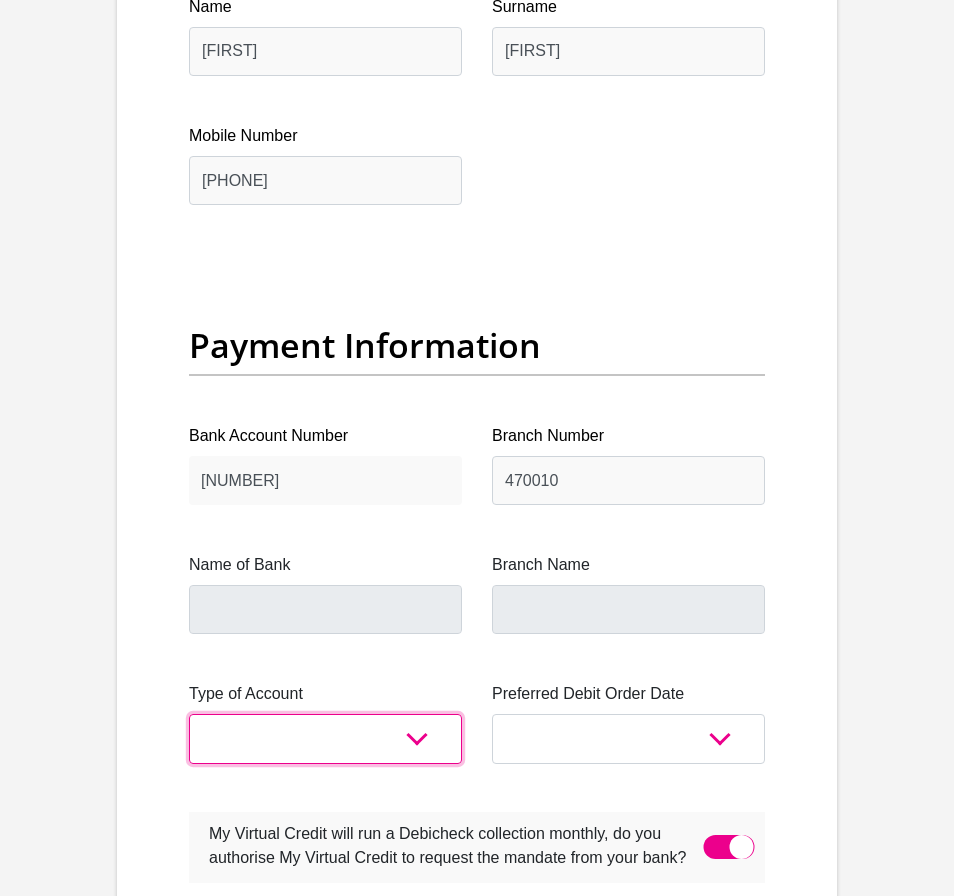 click on "Cheque
Savings" at bounding box center (325, 738) 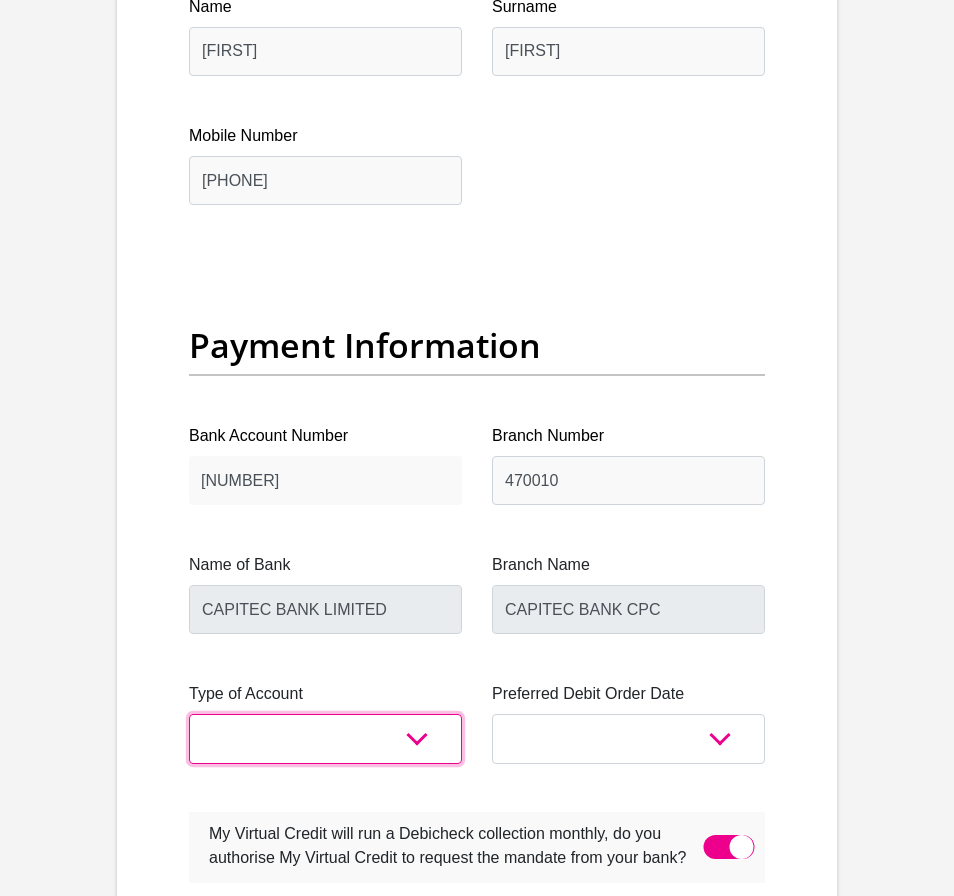 select on "SAV" 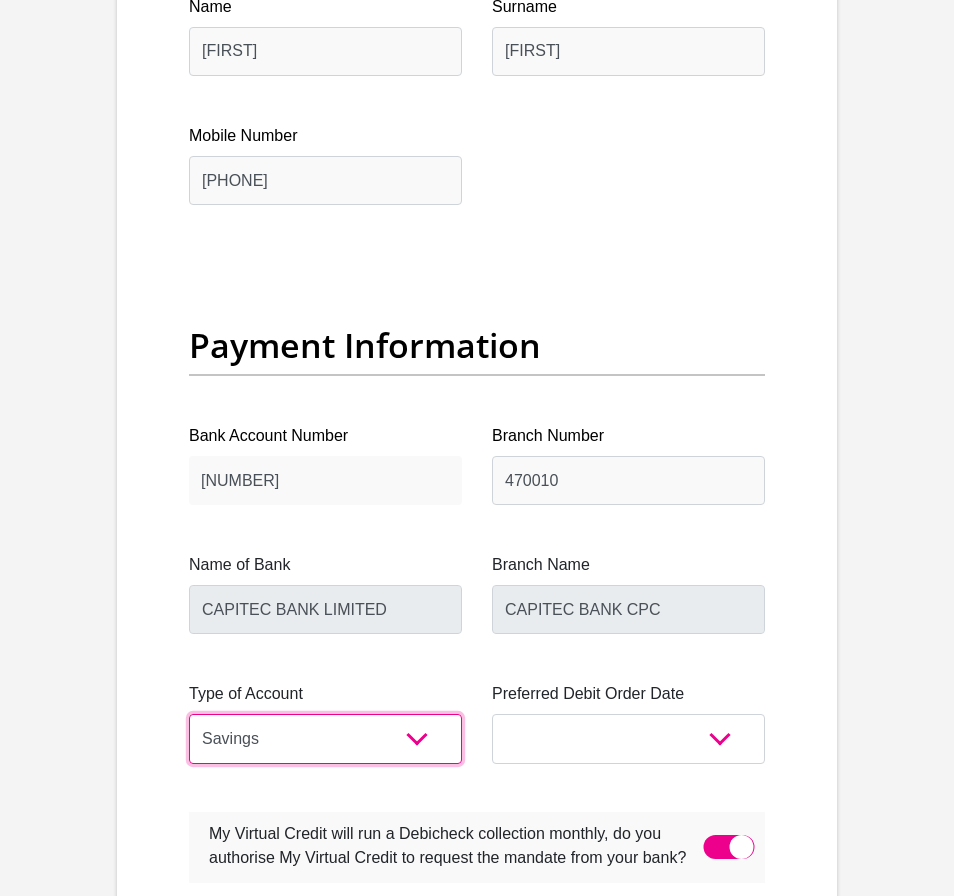 click on "Cheque
Savings" at bounding box center (325, 738) 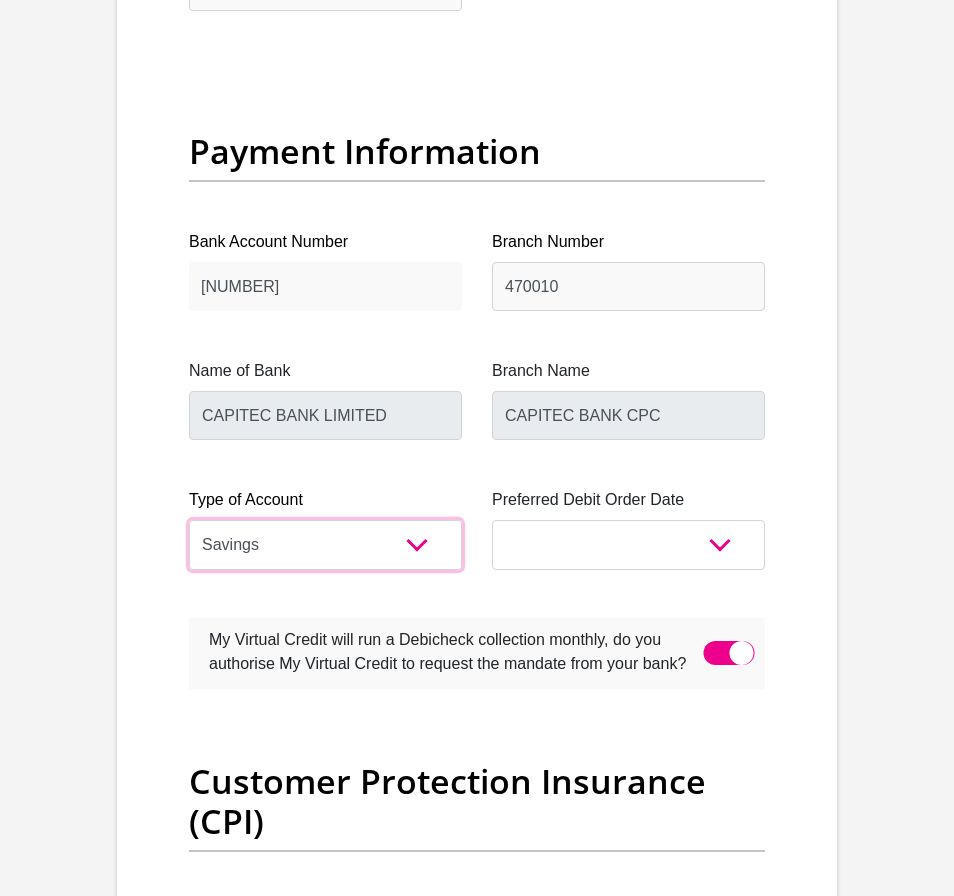 scroll, scrollTop: 4907, scrollLeft: 0, axis: vertical 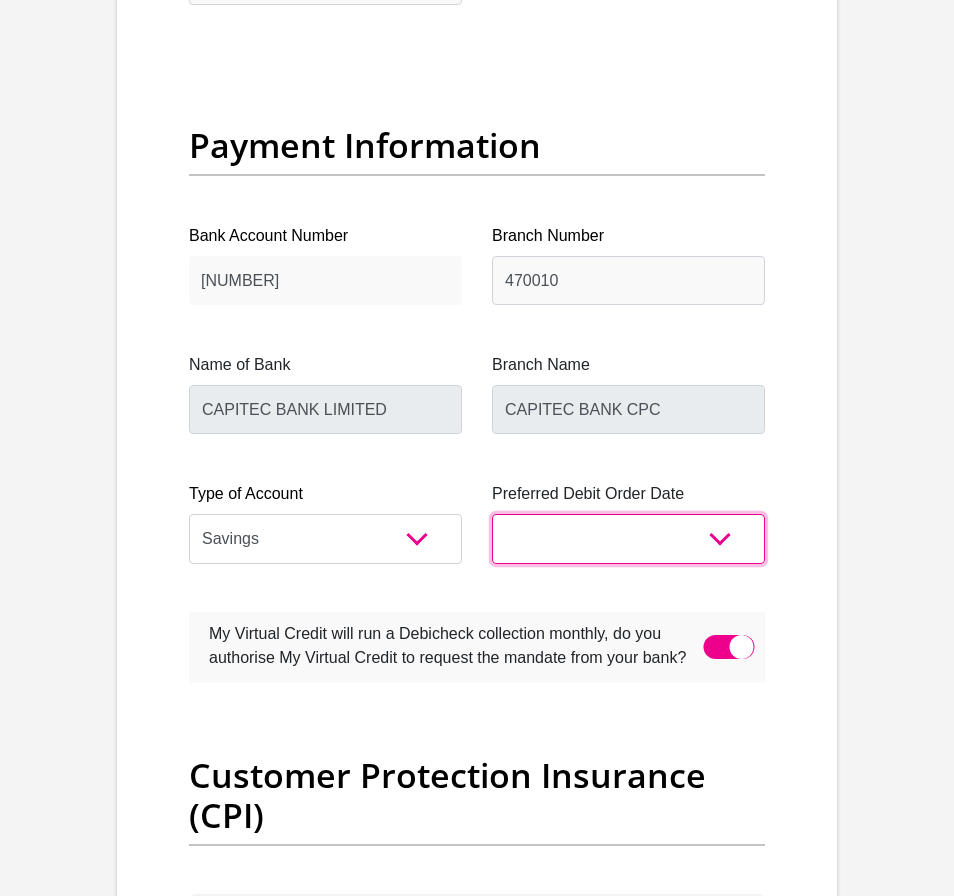 drag, startPoint x: 649, startPoint y: 534, endPoint x: 608, endPoint y: 655, distance: 127.75758 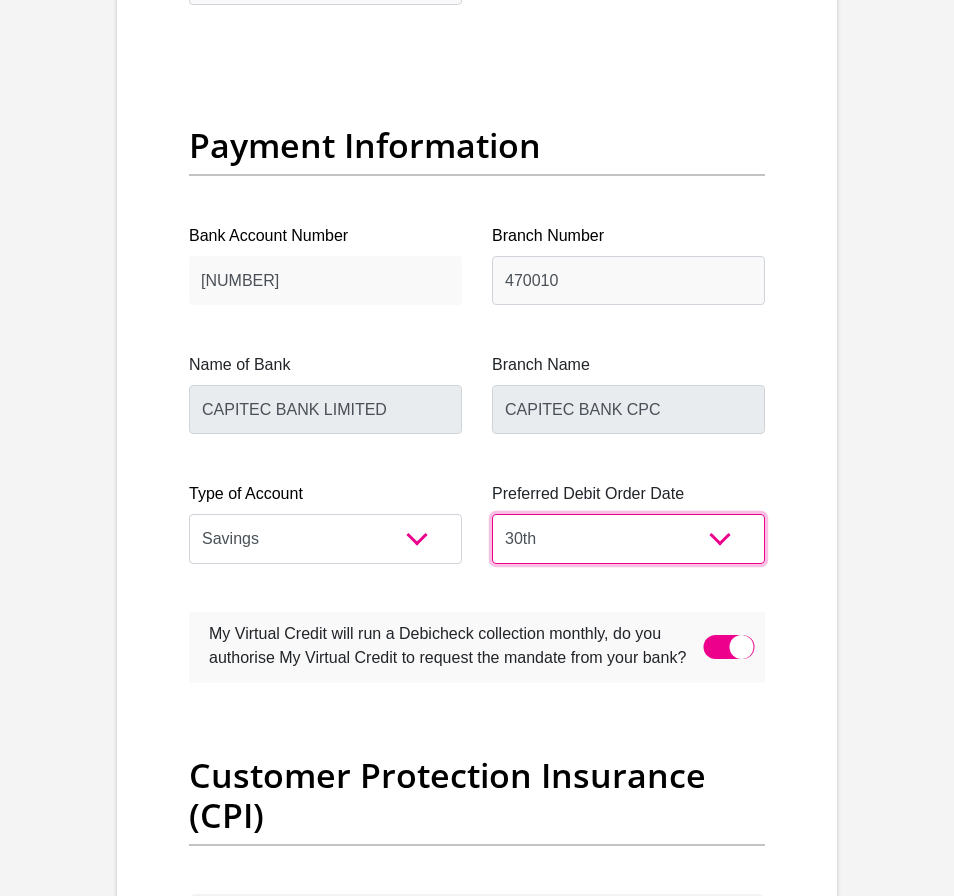 click on "1st
2nd
3rd
4th
5th
7th
18th
19th
20th
21st
22nd
23rd
24th
25th
26th
27th
28th
29th
30th" at bounding box center [628, 538] 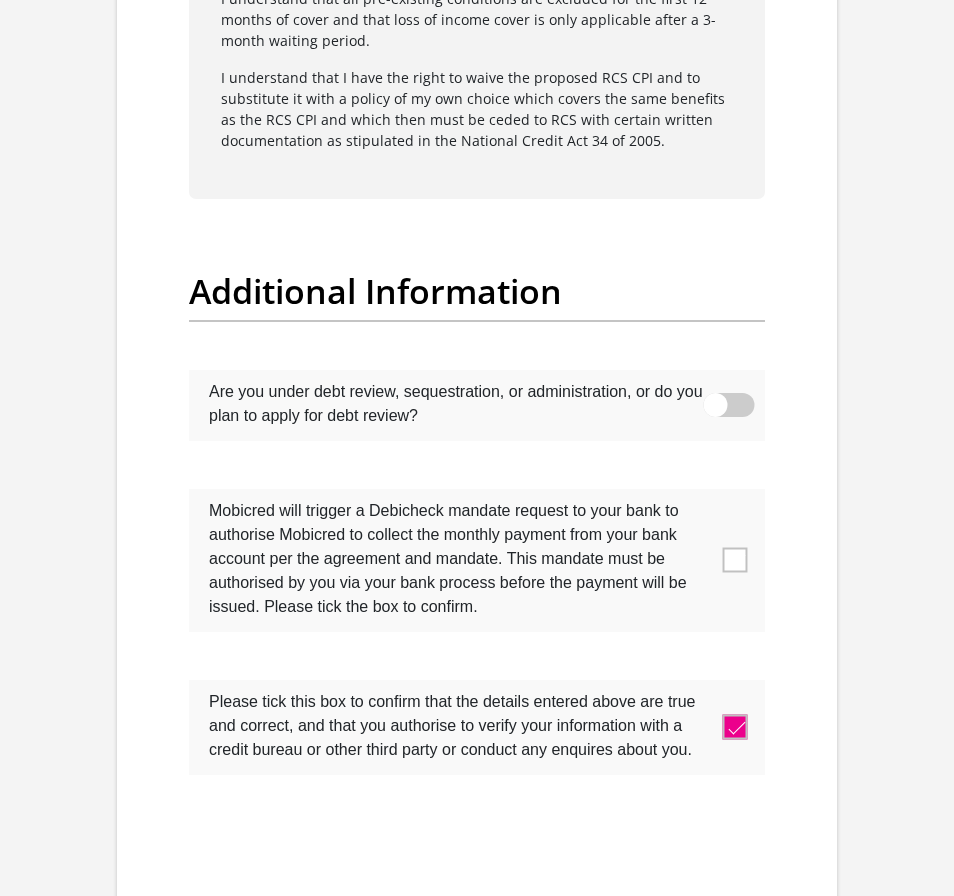 scroll, scrollTop: 6907, scrollLeft: 0, axis: vertical 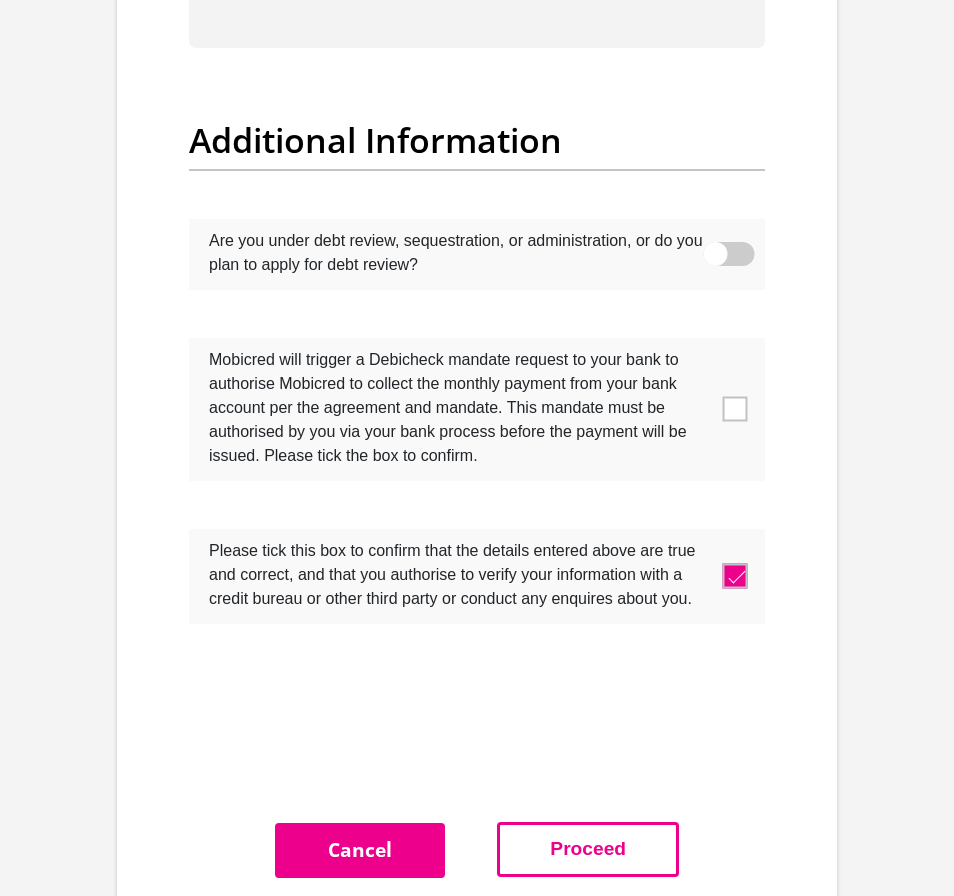 click on "Proceed" at bounding box center (588, 849) 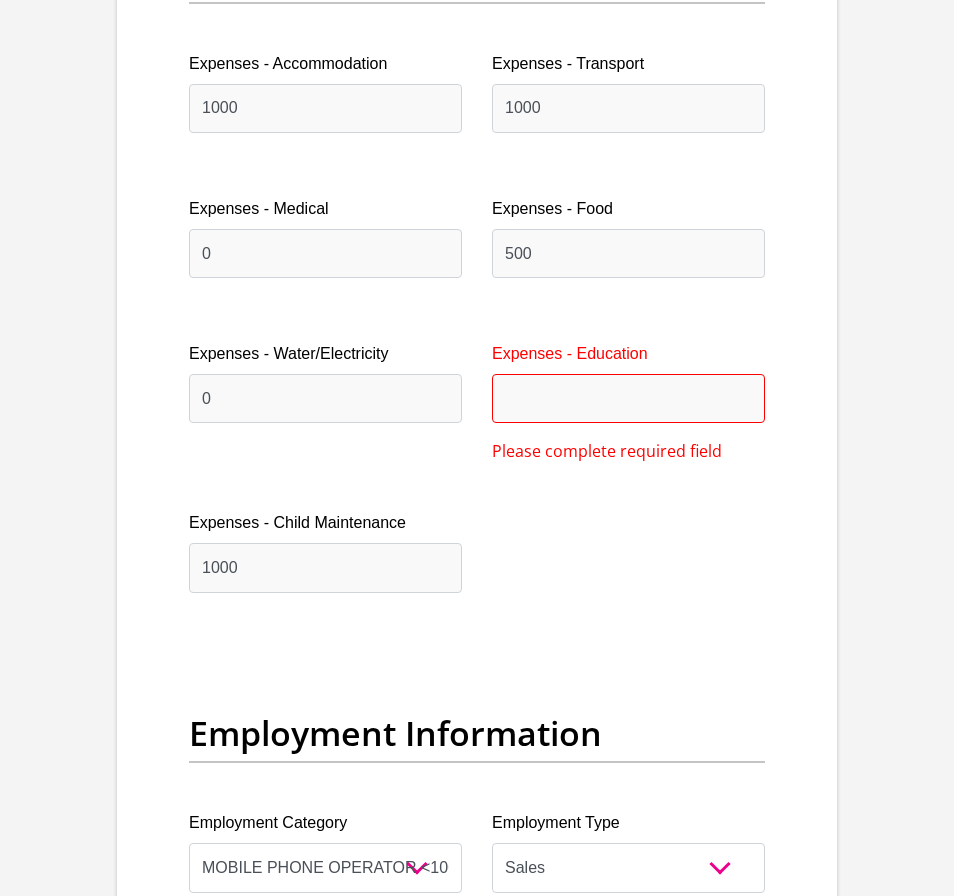 scroll, scrollTop: 3355, scrollLeft: 0, axis: vertical 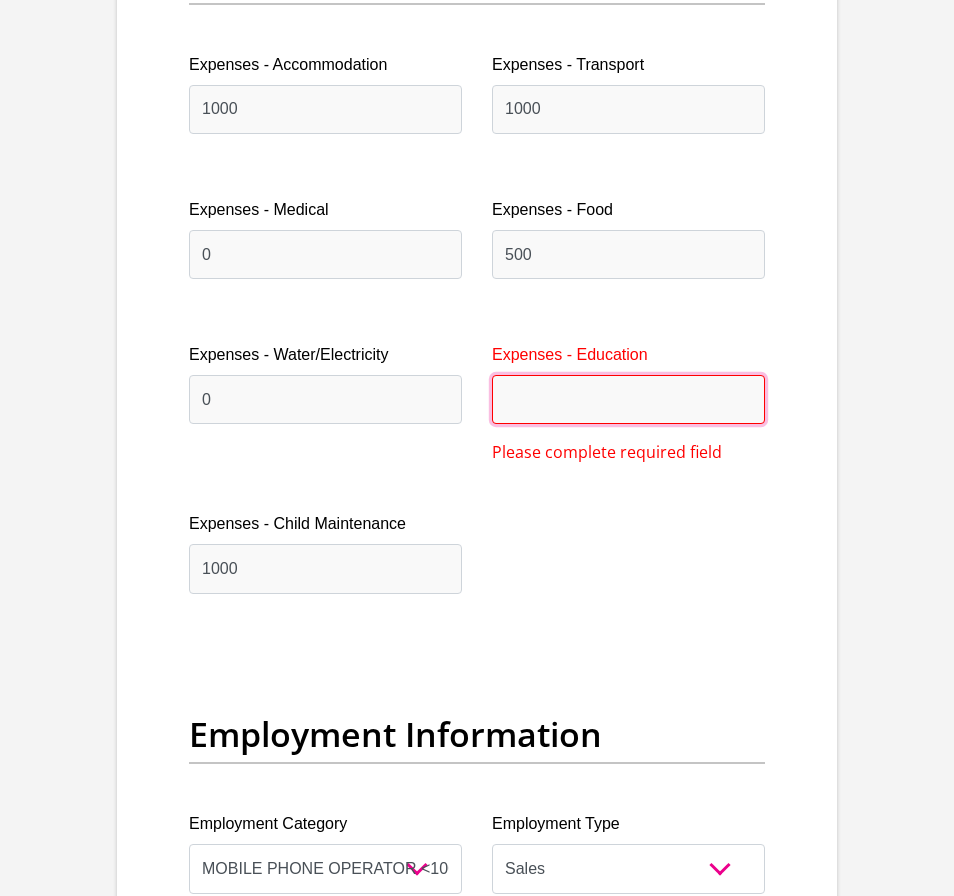 click on "Expenses - Education" at bounding box center (628, 399) 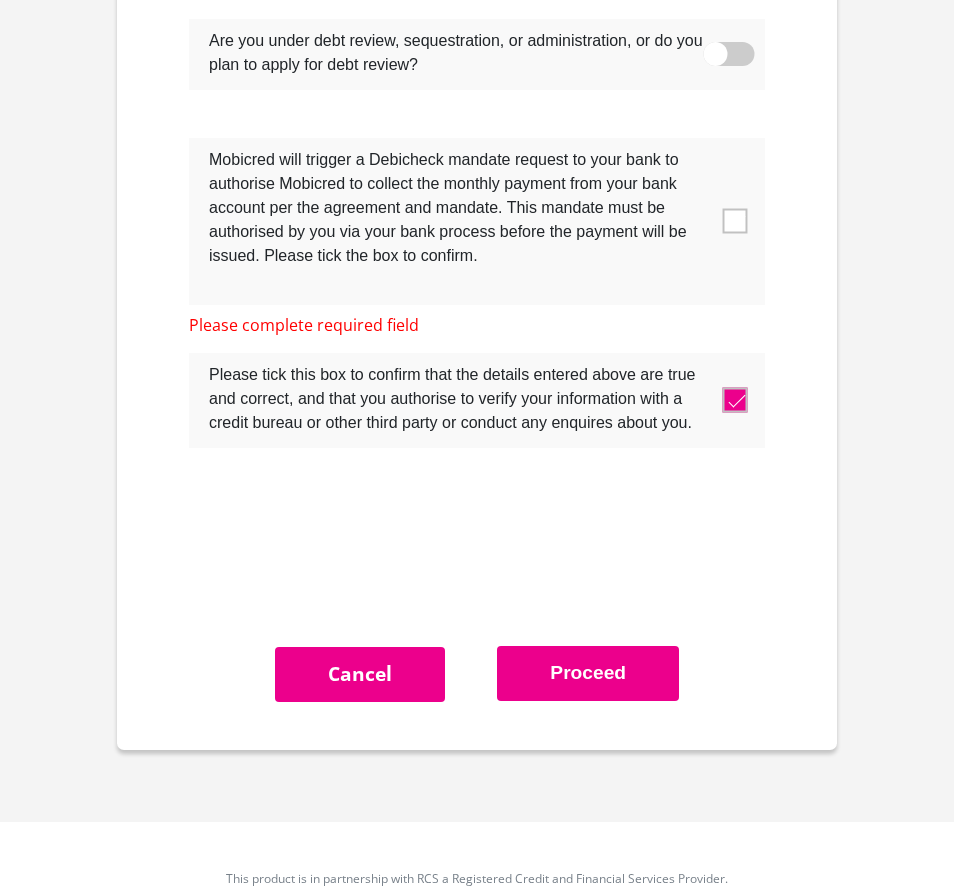 scroll, scrollTop: 6931, scrollLeft: 0, axis: vertical 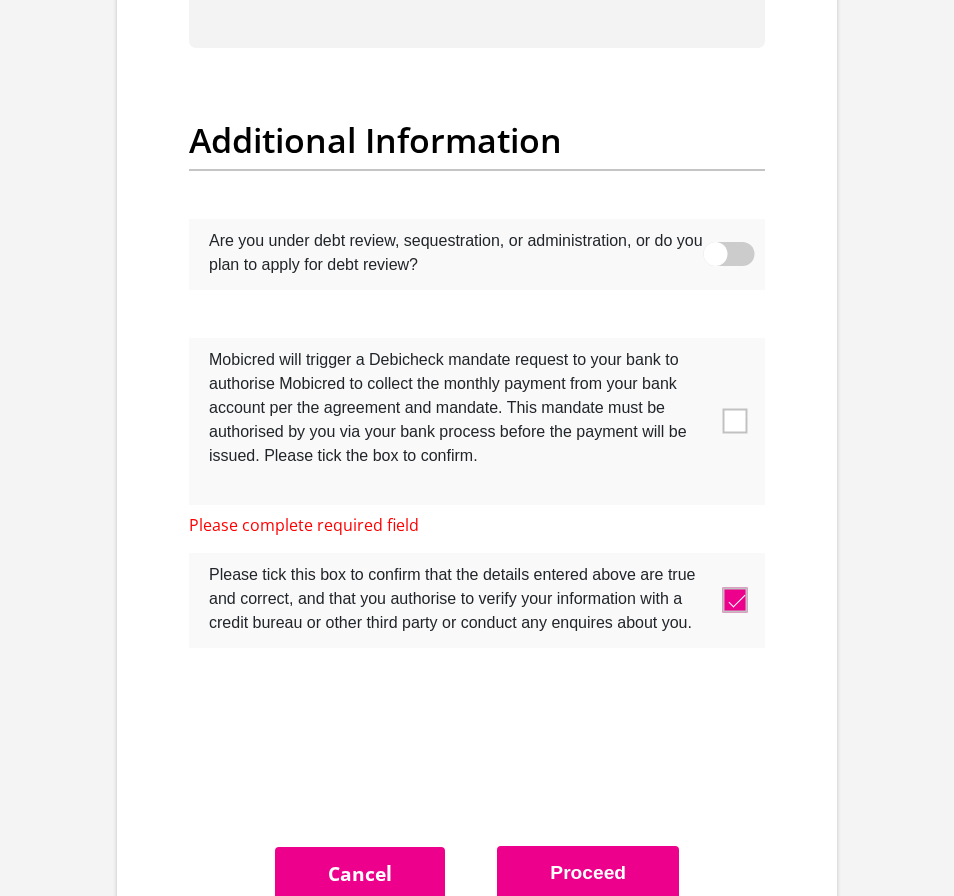type on "0" 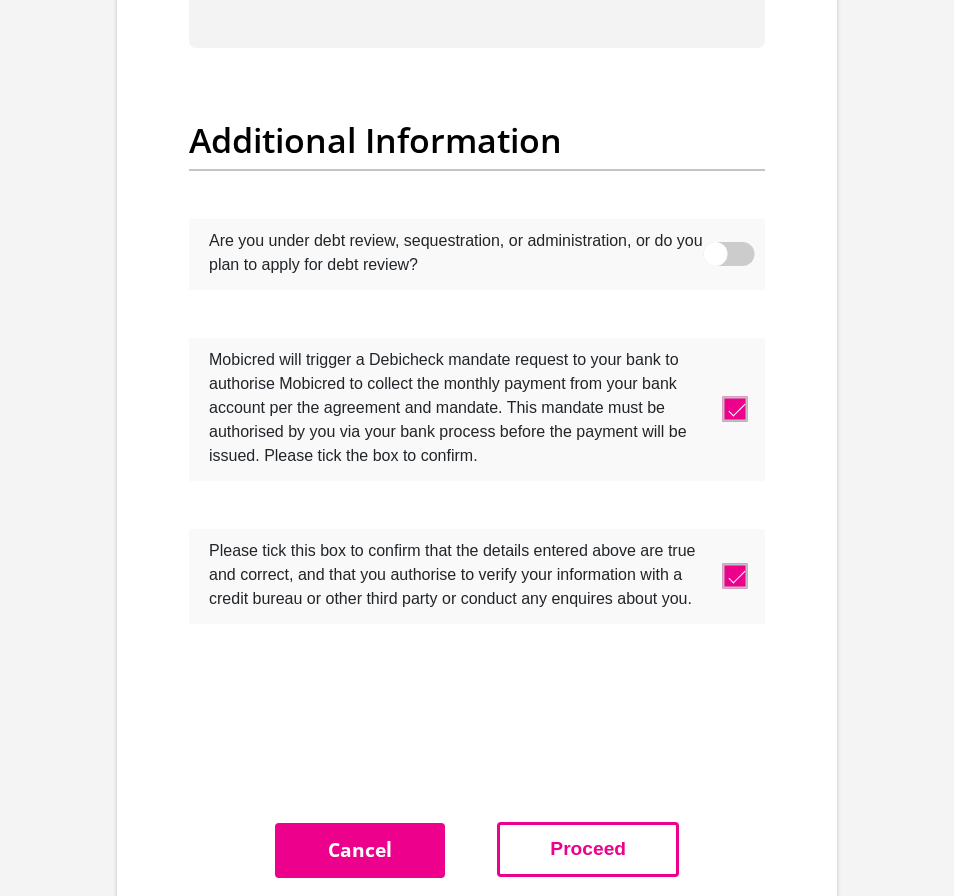click on "Proceed" at bounding box center (588, 849) 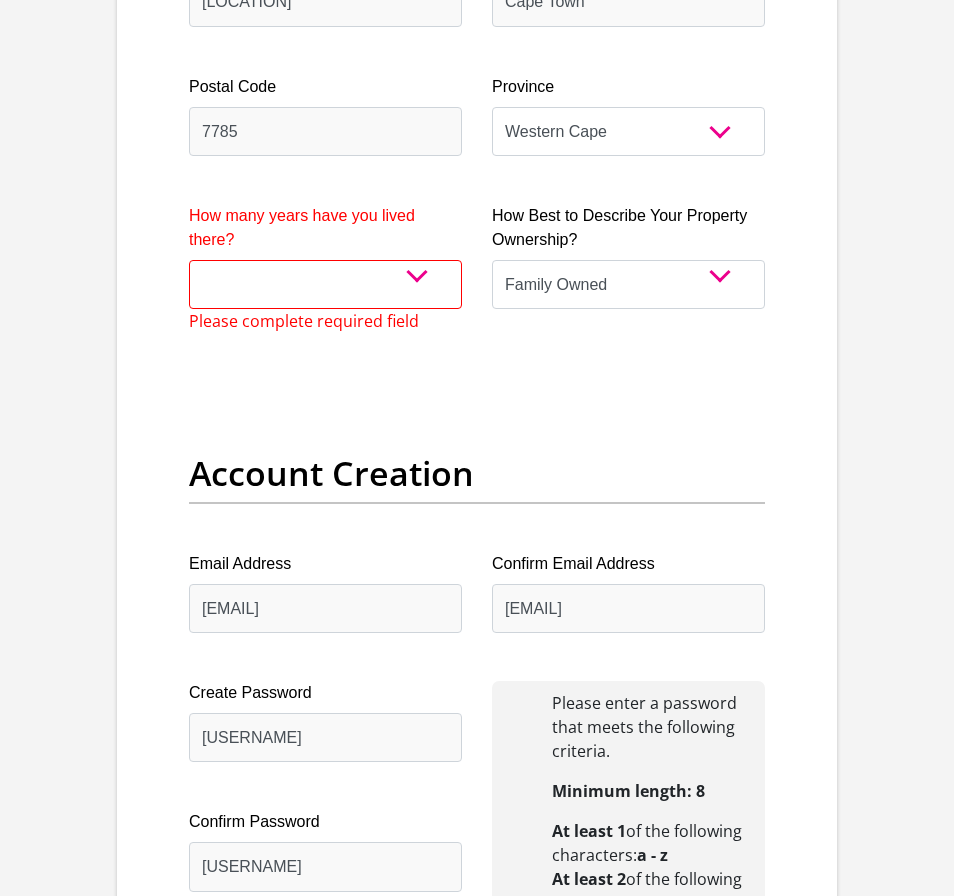 scroll, scrollTop: 1440, scrollLeft: 0, axis: vertical 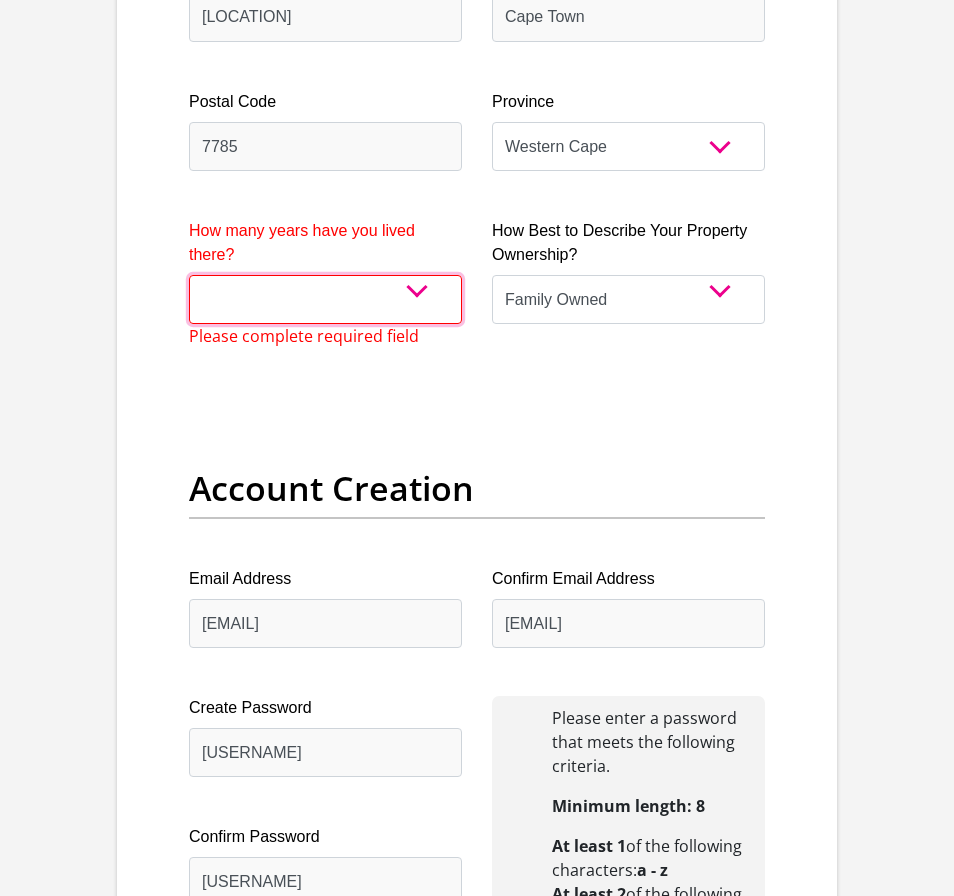 click on "less than 1 year
1-3 years
3-5 years
5+ years" at bounding box center (325, 299) 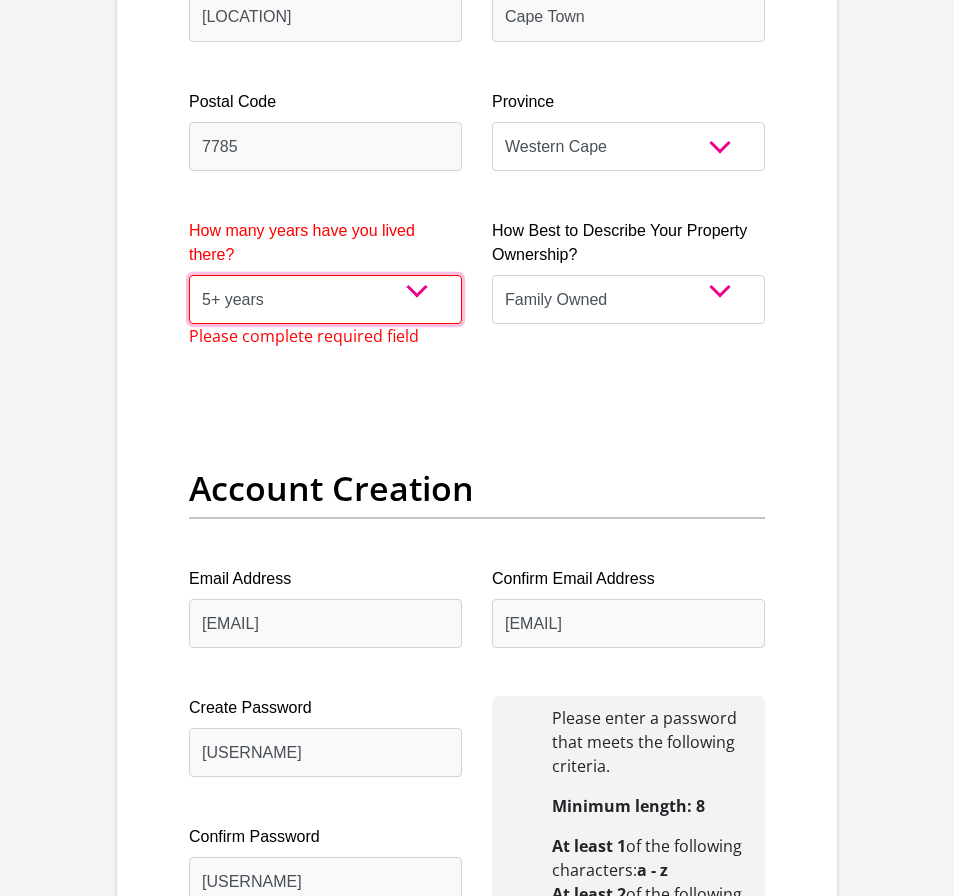 click on "less than 1 year
1-3 years
3-5 years
5+ years" at bounding box center [325, 299] 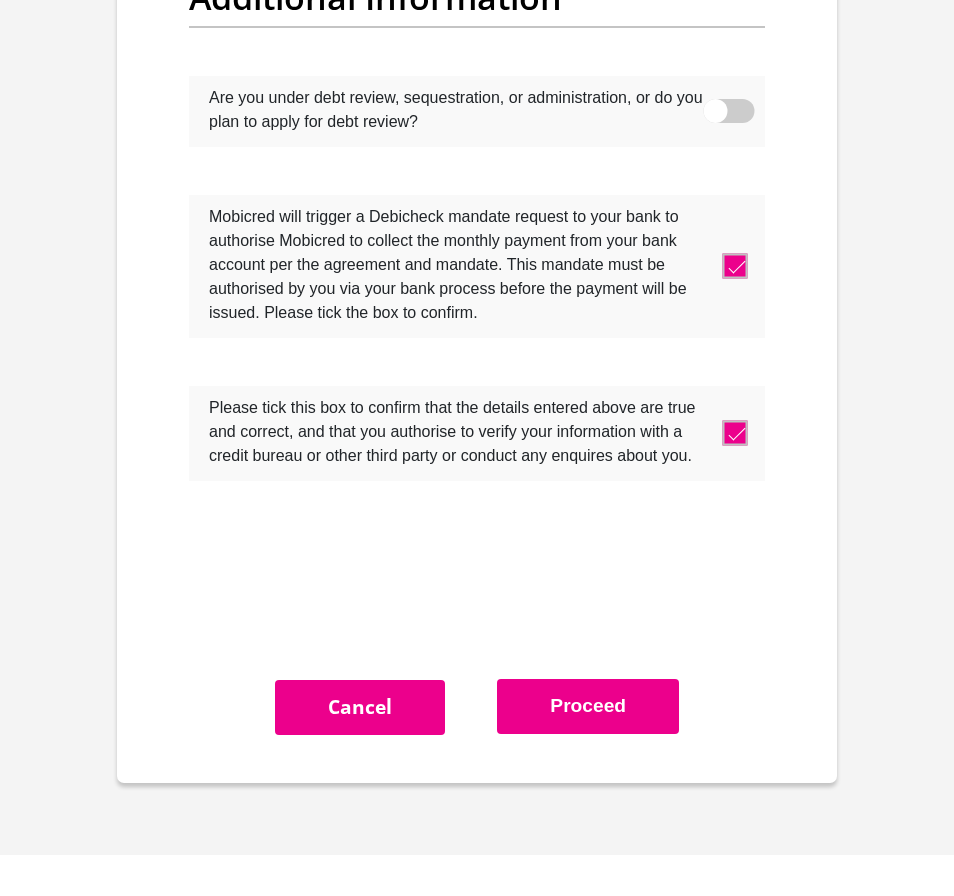 scroll, scrollTop: 7107, scrollLeft: 0, axis: vertical 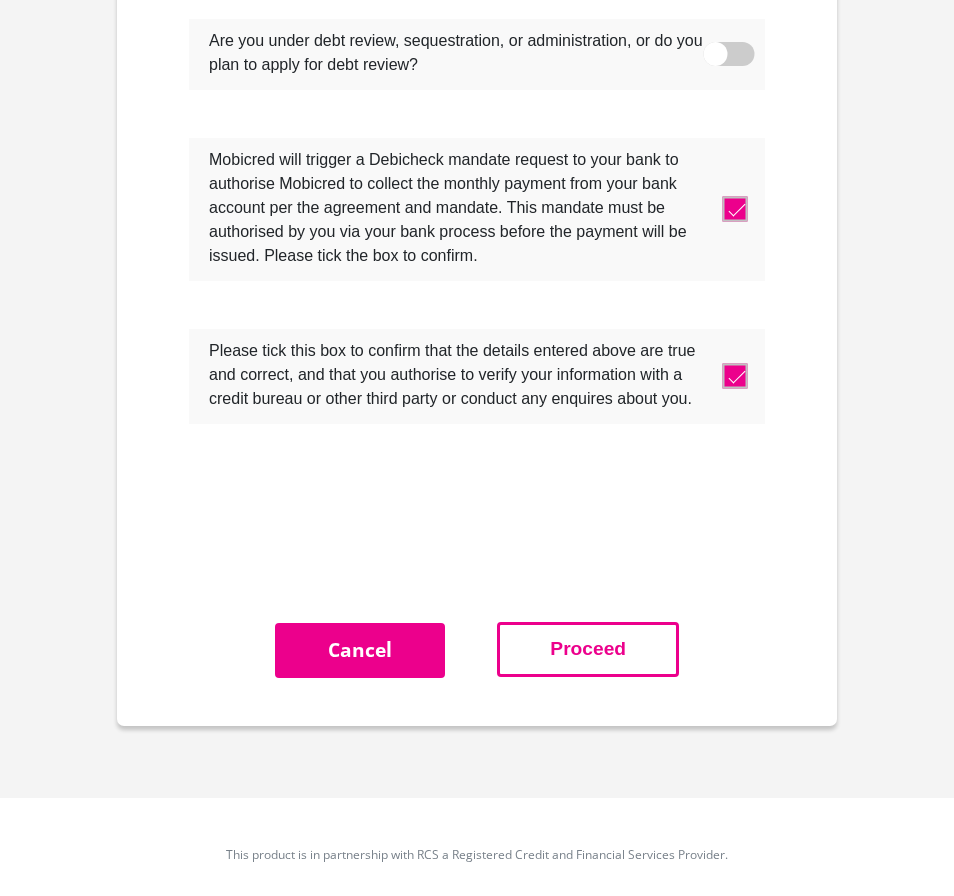 click on "Proceed" at bounding box center (588, 649) 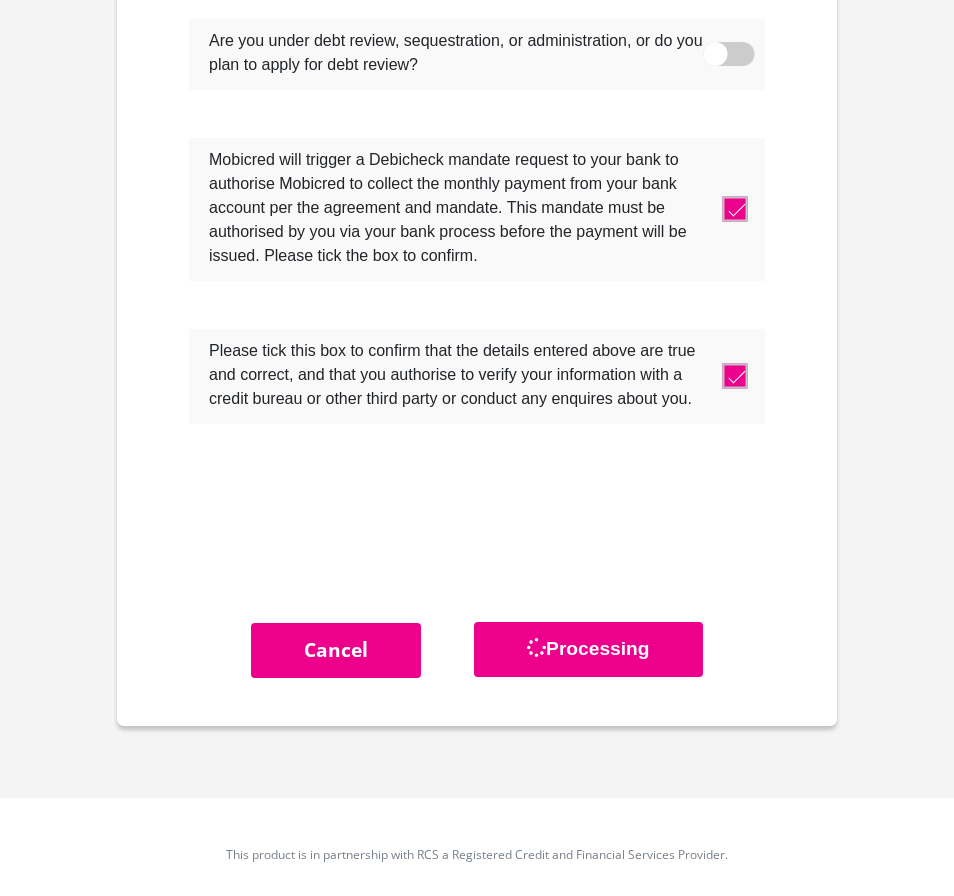 scroll, scrollTop: 0, scrollLeft: 0, axis: both 